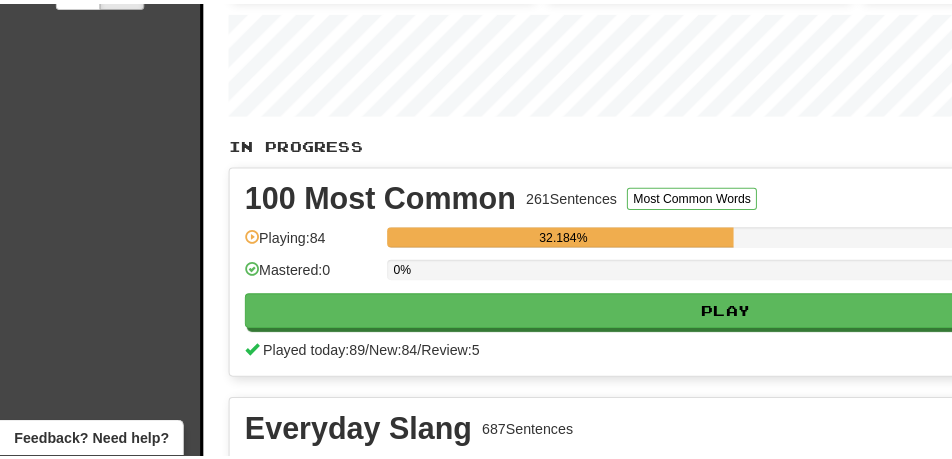 scroll, scrollTop: 400, scrollLeft: 0, axis: vertical 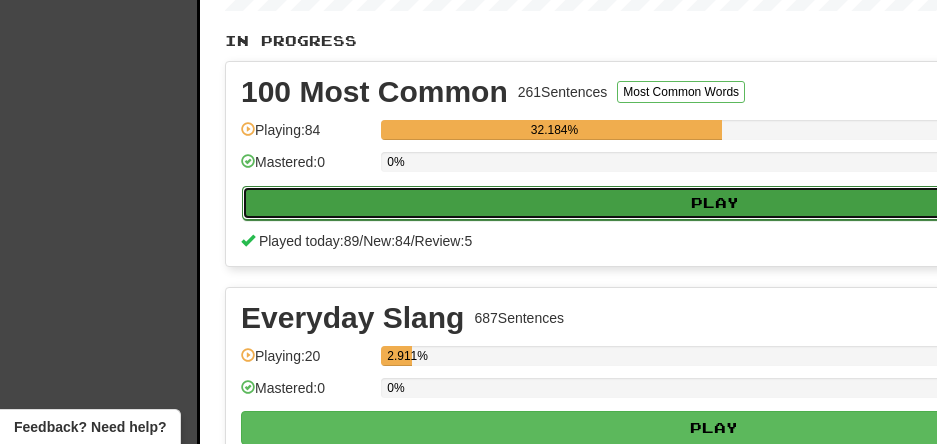 click on "Play" at bounding box center (715, 203) 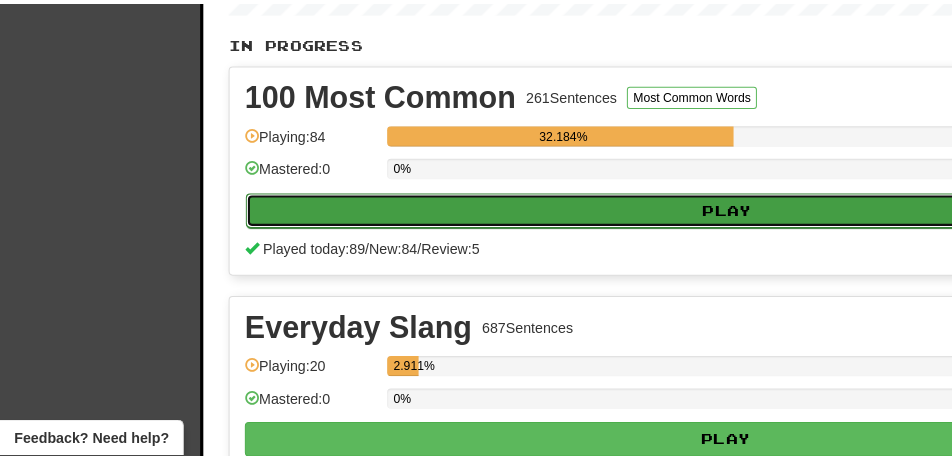 select on "**" 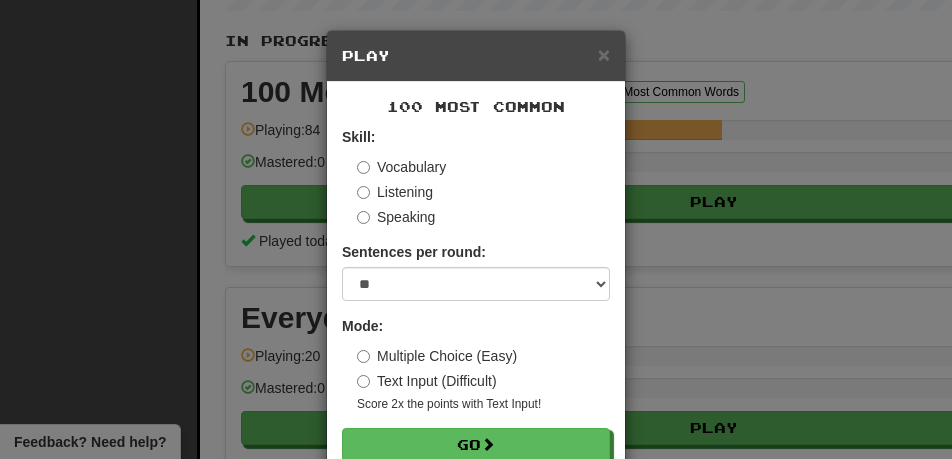 scroll, scrollTop: 49, scrollLeft: 0, axis: vertical 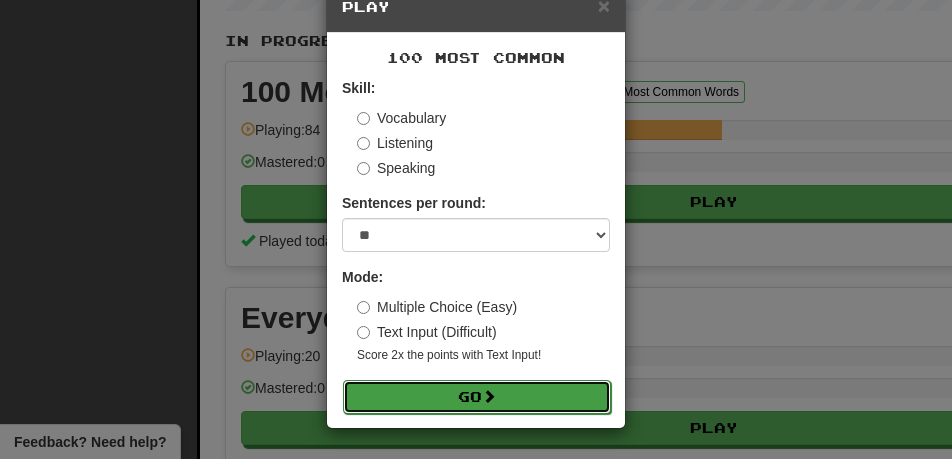 click on "Skill: Vocabulary Listening Speaking Sentences per round: * ** ** ** ** ** *** ******** Mode: Multiple Choice (Easy) Text Input (Difficult) Score 2x the points with Text Input ! Go" at bounding box center (476, 245) 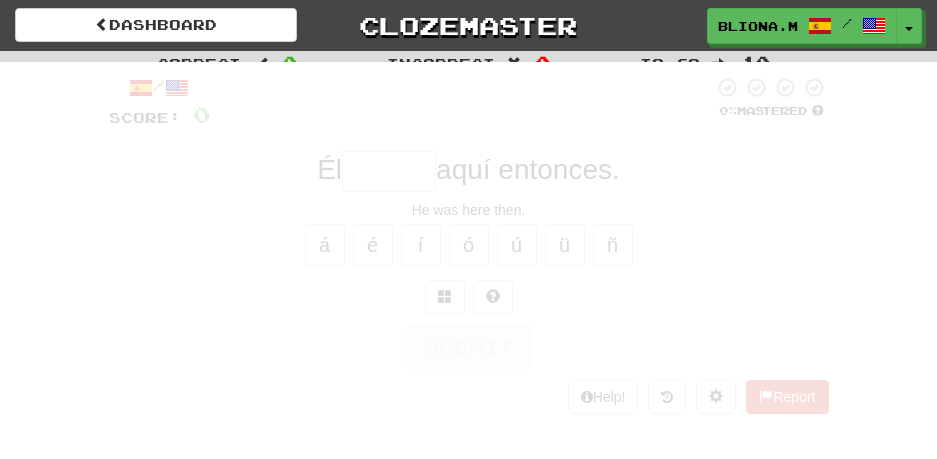 scroll, scrollTop: 0, scrollLeft: 0, axis: both 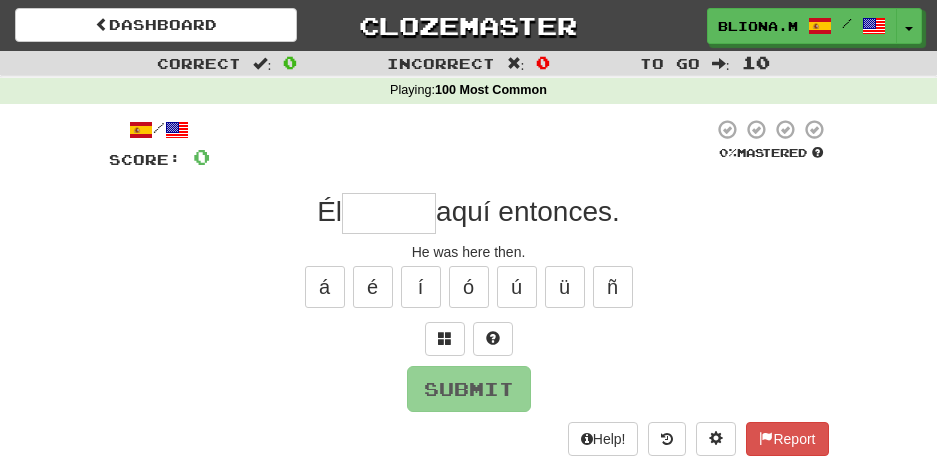click at bounding box center [389, 213] 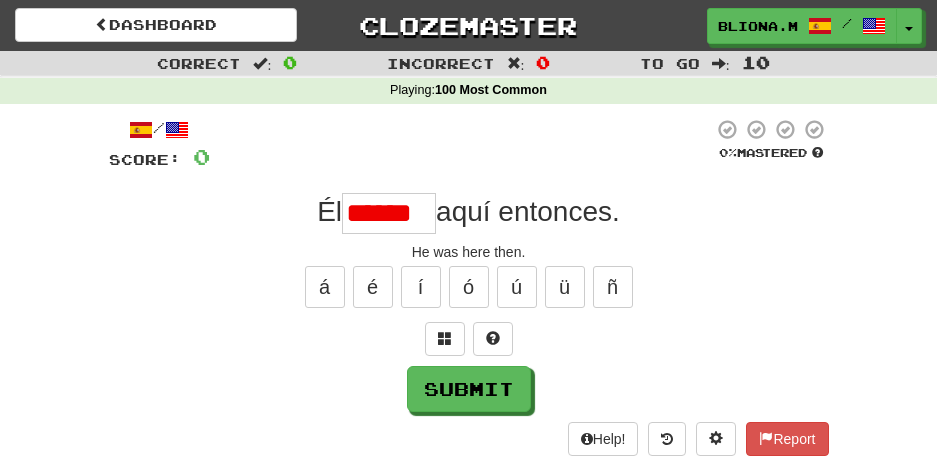 scroll, scrollTop: 0, scrollLeft: 0, axis: both 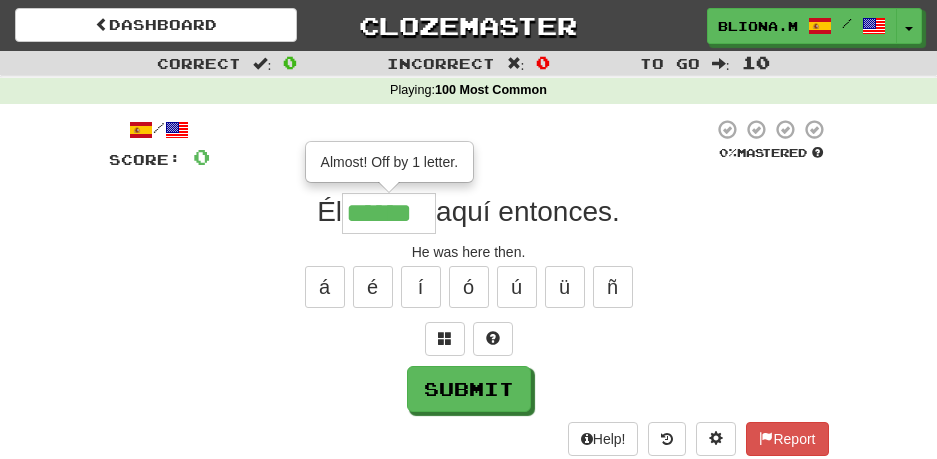 type on "******" 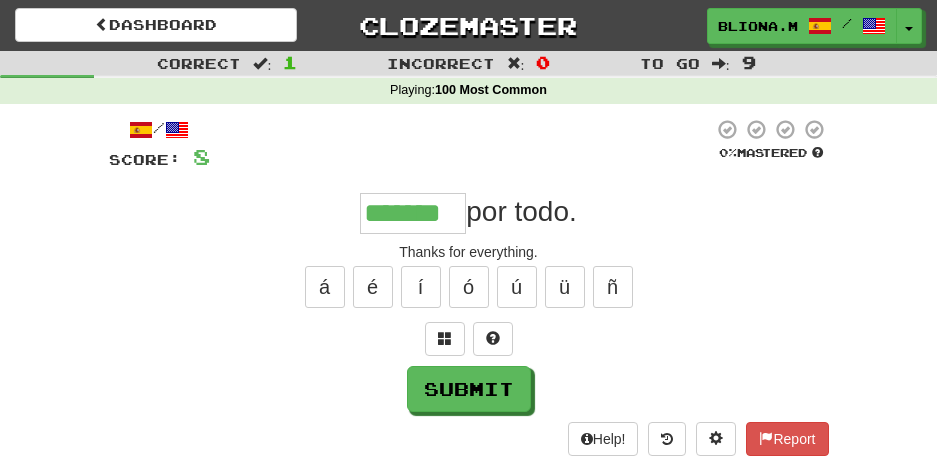 type on "*******" 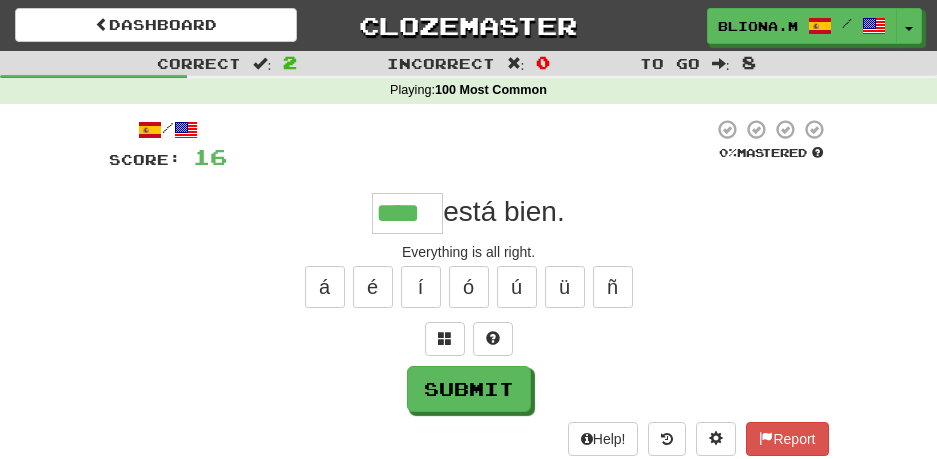 type on "****" 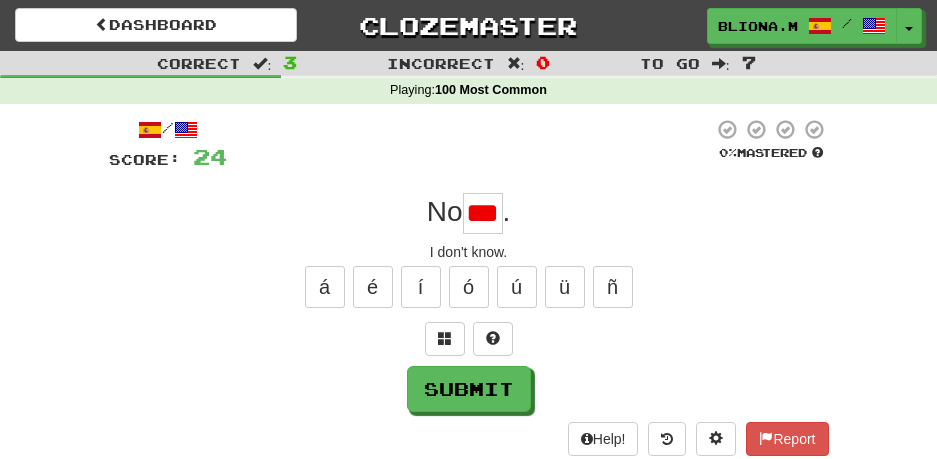 scroll, scrollTop: 0, scrollLeft: 0, axis: both 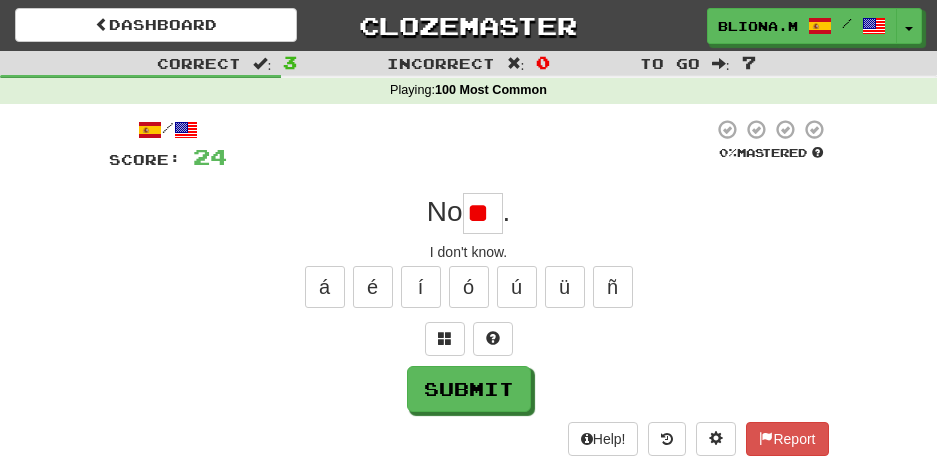 type on "*" 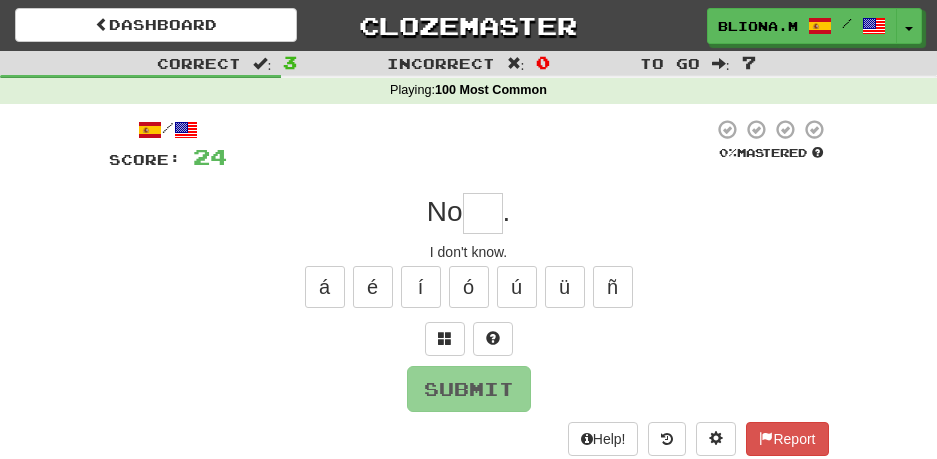 type on "*" 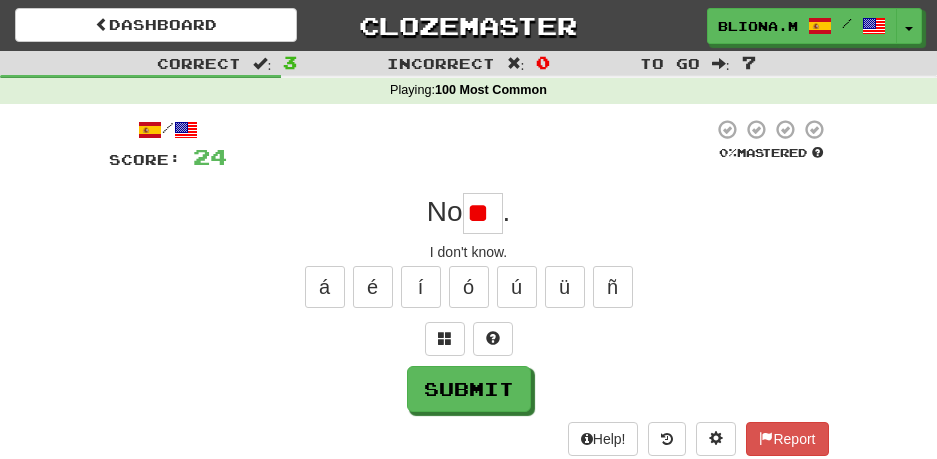 scroll, scrollTop: 0, scrollLeft: 0, axis: both 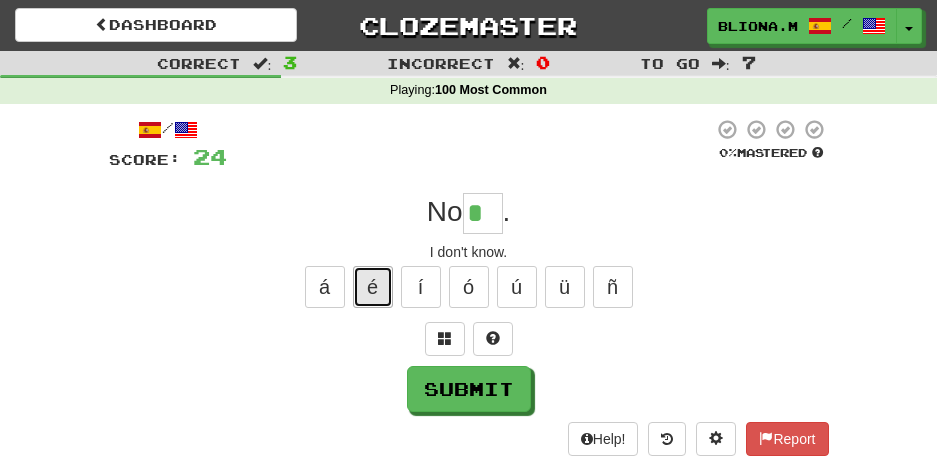 click on "é" at bounding box center (373, 287) 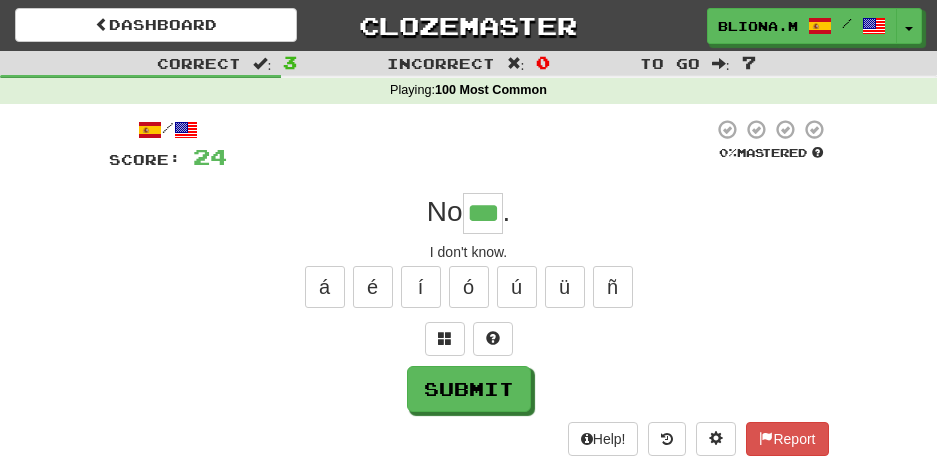 scroll, scrollTop: 0, scrollLeft: 7, axis: horizontal 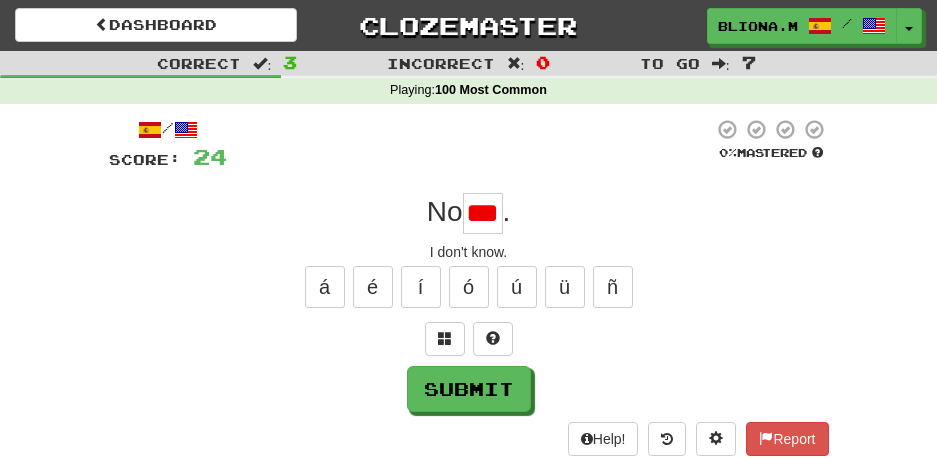 type on "**" 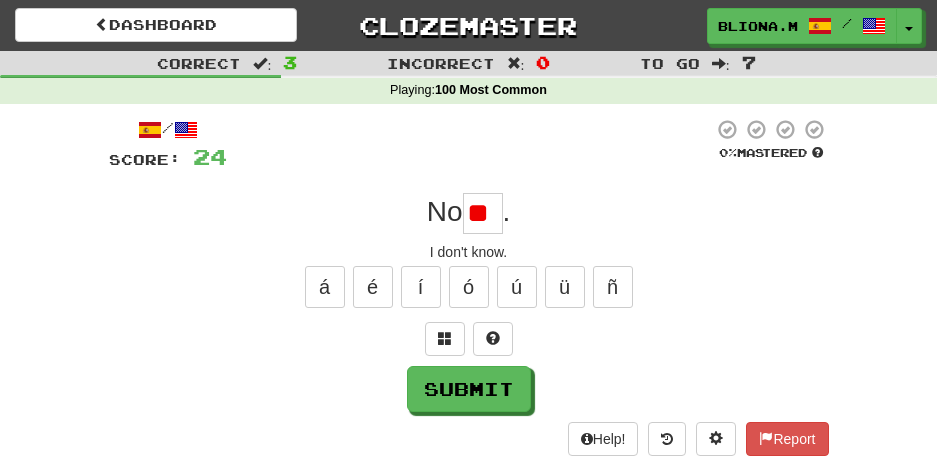 scroll, scrollTop: 0, scrollLeft: 0, axis: both 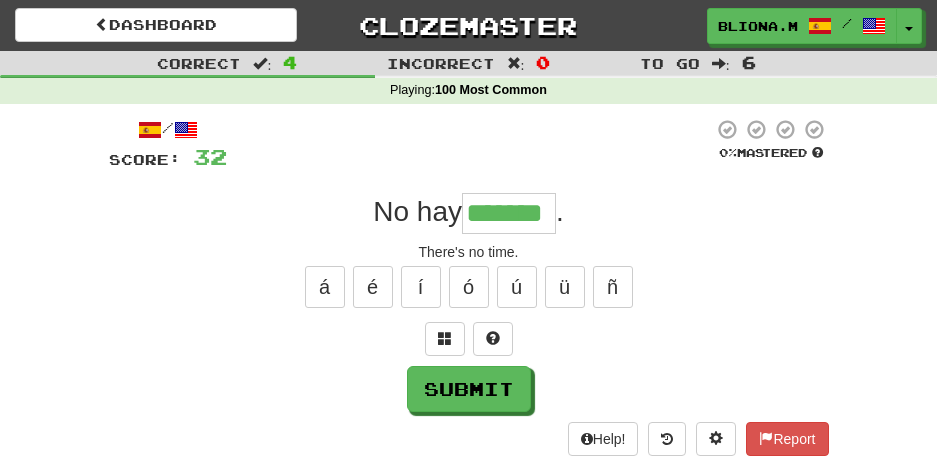 type on "******" 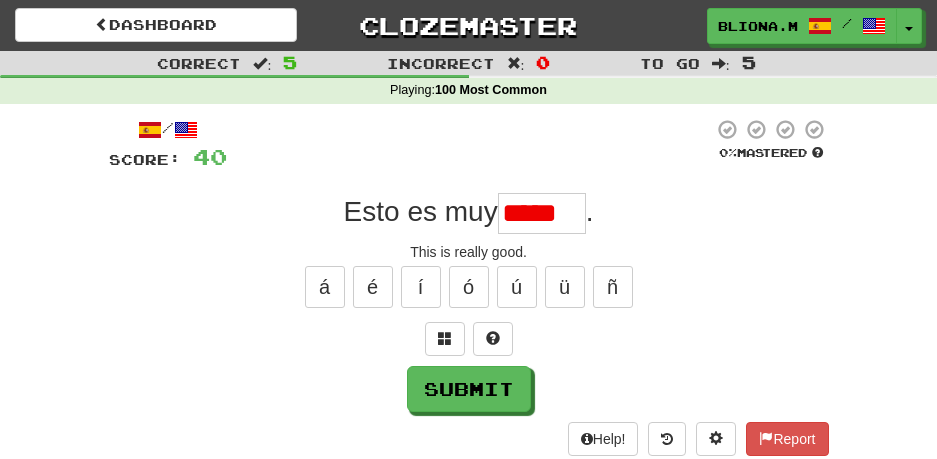 scroll, scrollTop: 0, scrollLeft: 0, axis: both 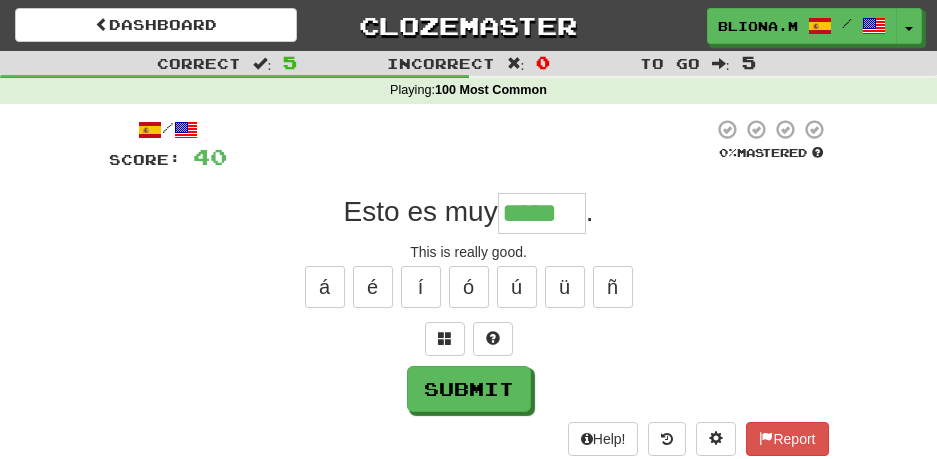 type on "*****" 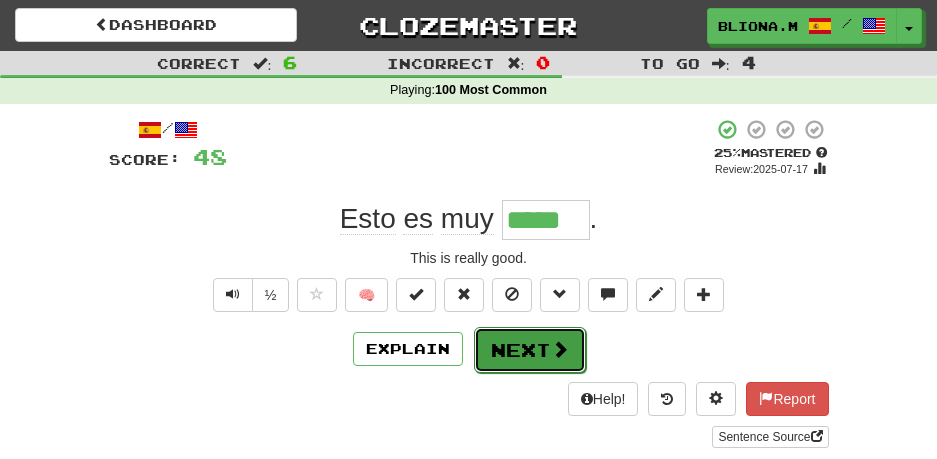 click at bounding box center (560, 349) 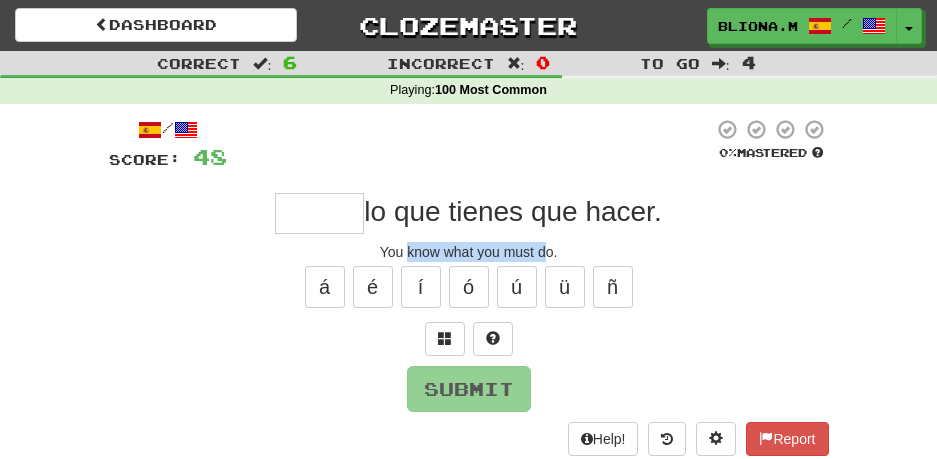 drag, startPoint x: 408, startPoint y: 254, endPoint x: 544, endPoint y: 244, distance: 136.36716 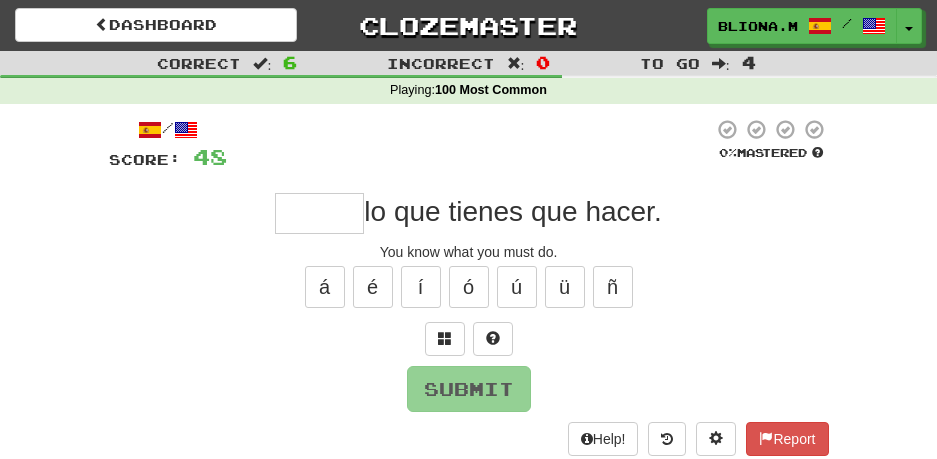 click at bounding box center [319, 213] 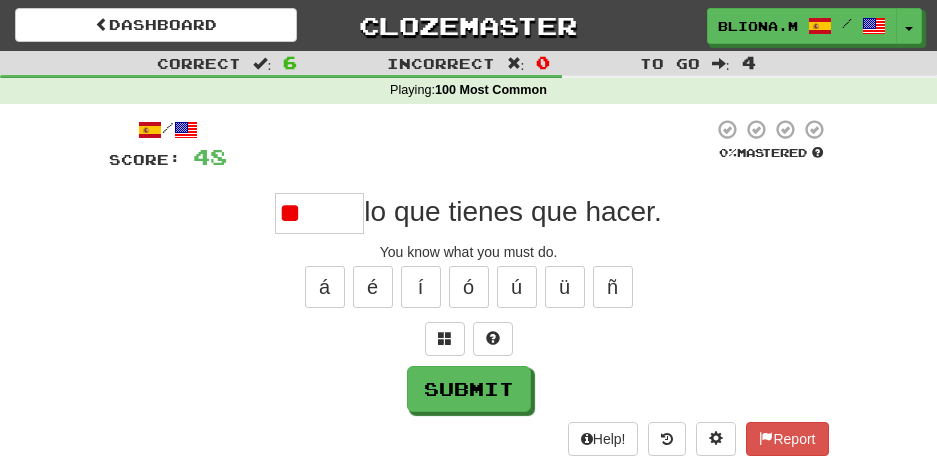 type on "*" 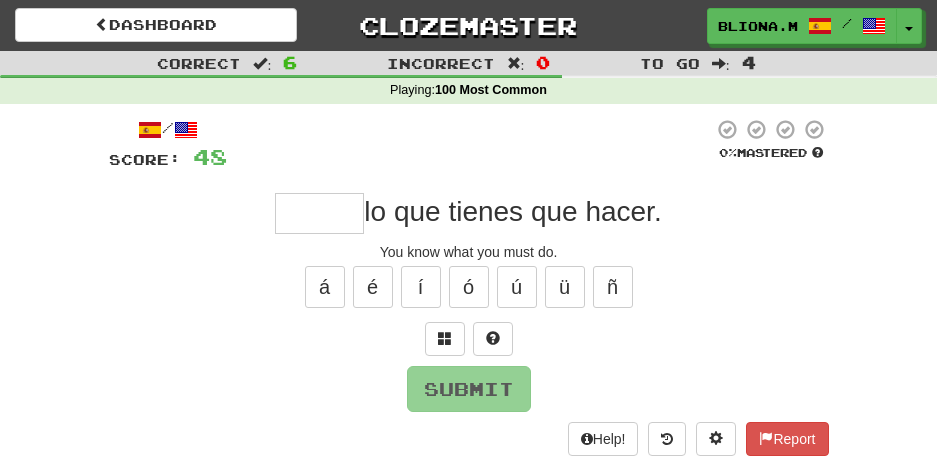 type on "*" 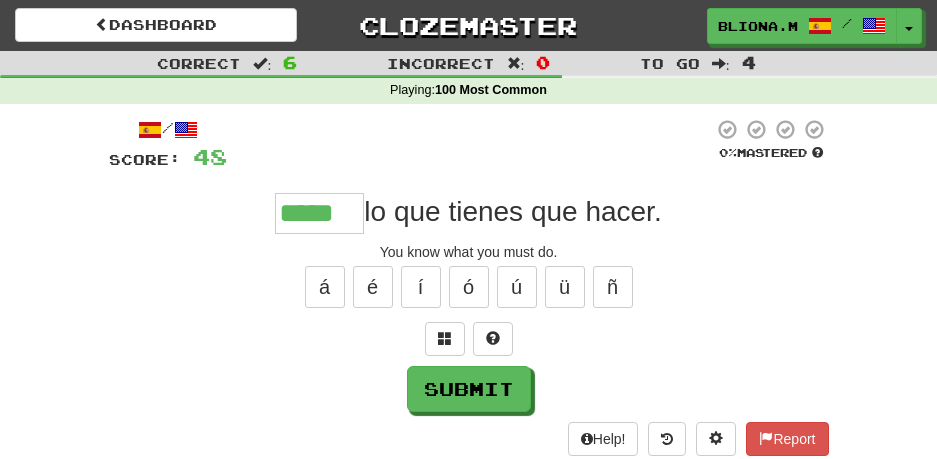 type on "*****" 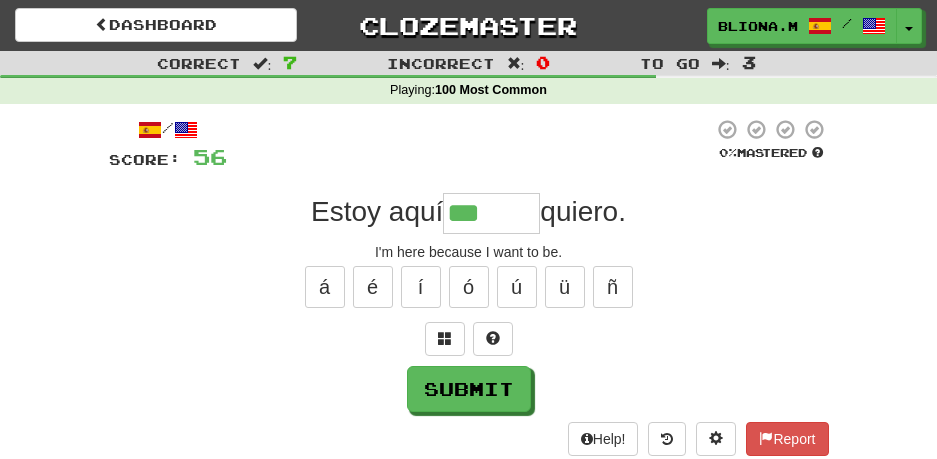 type on "******" 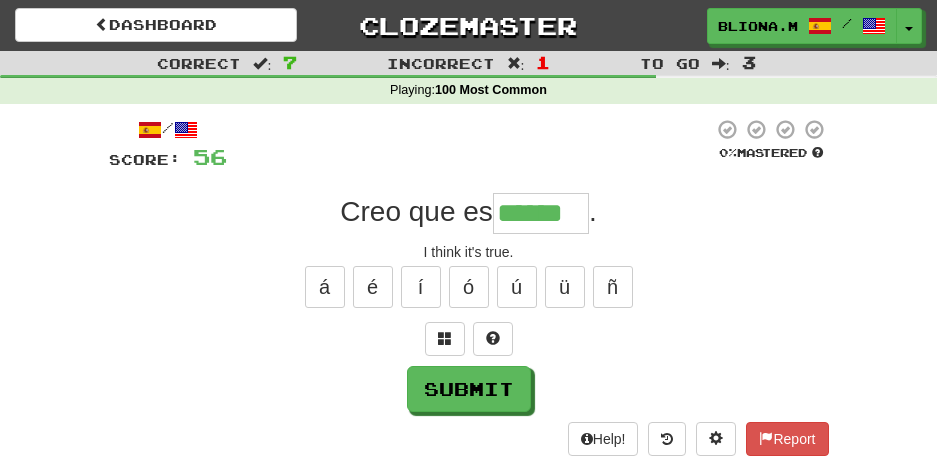 type on "******" 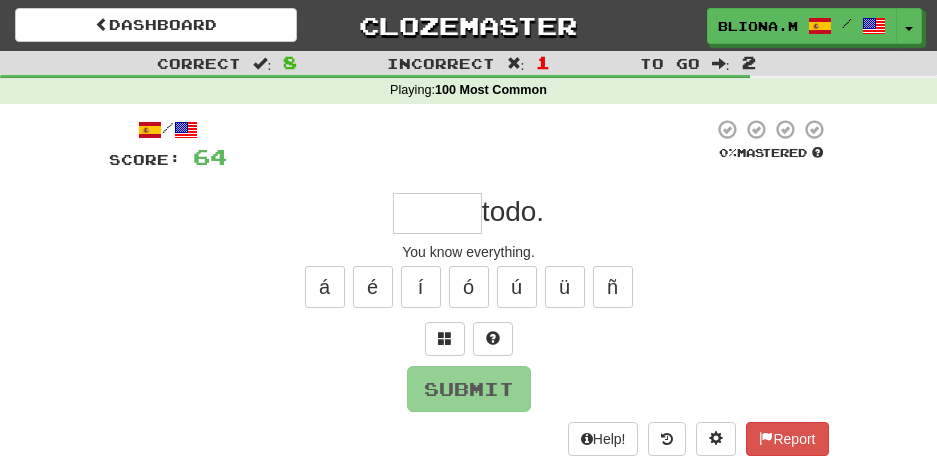 type on "*" 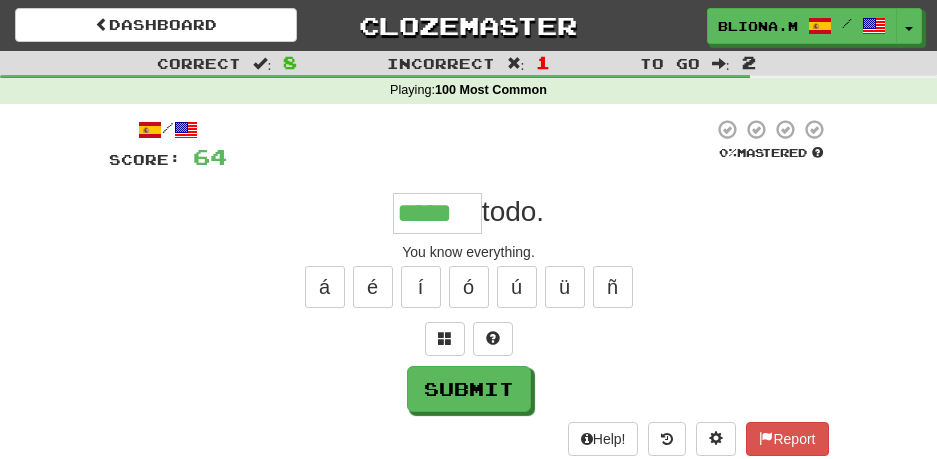 type on "*****" 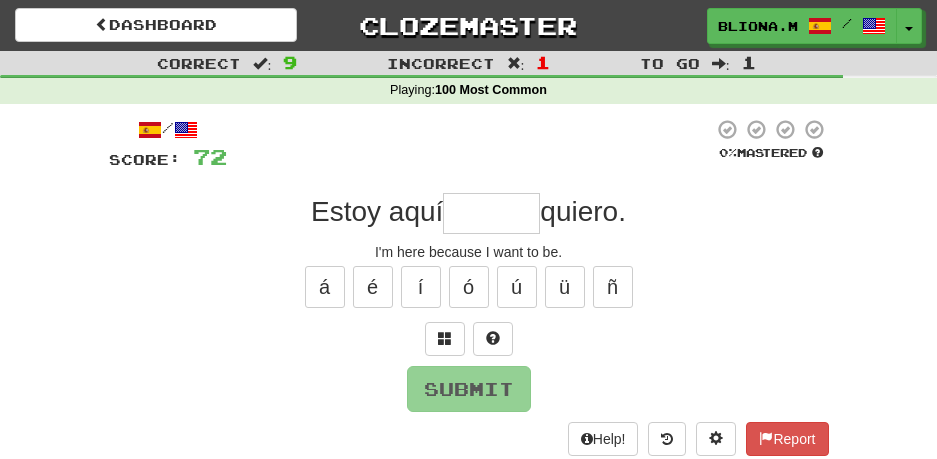 type on "*" 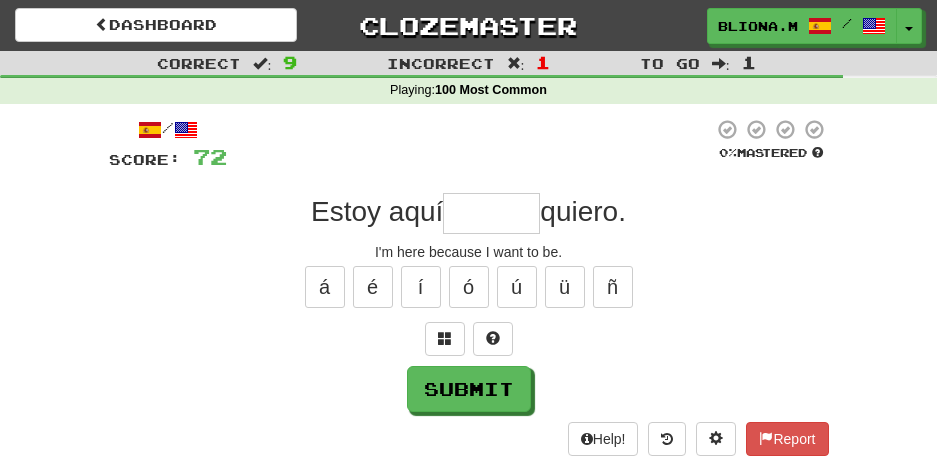 type on "*" 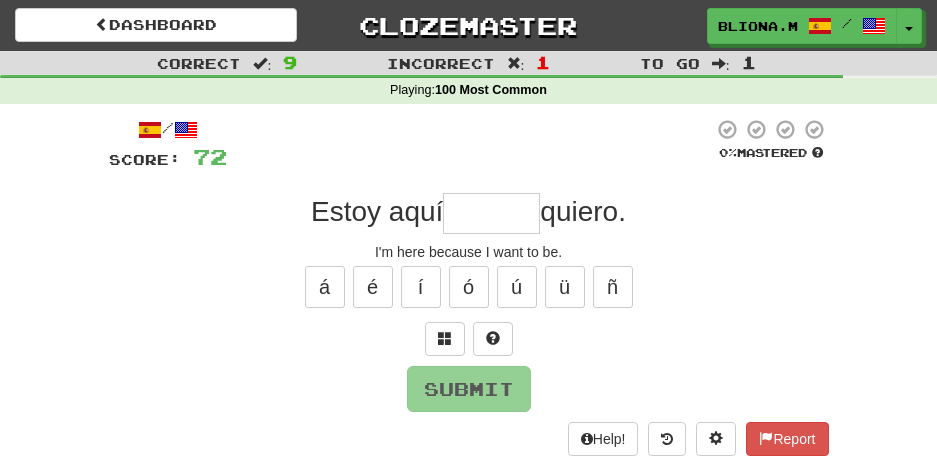 type on "*" 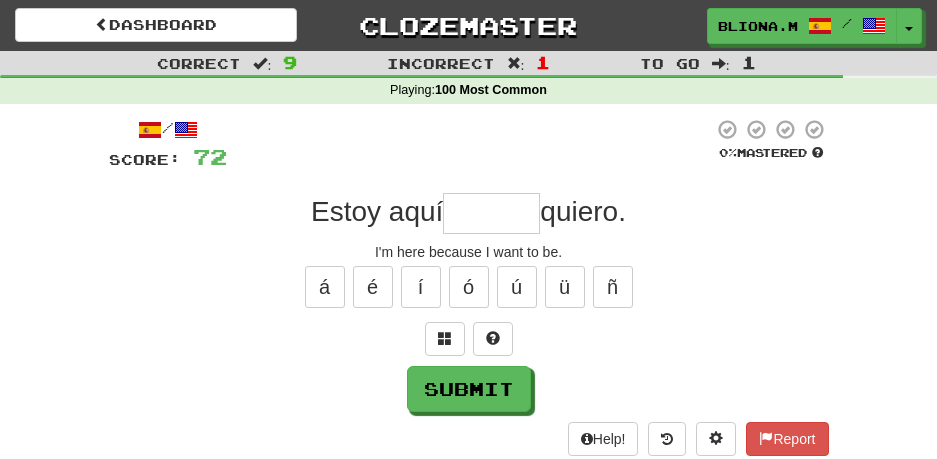 type on "*" 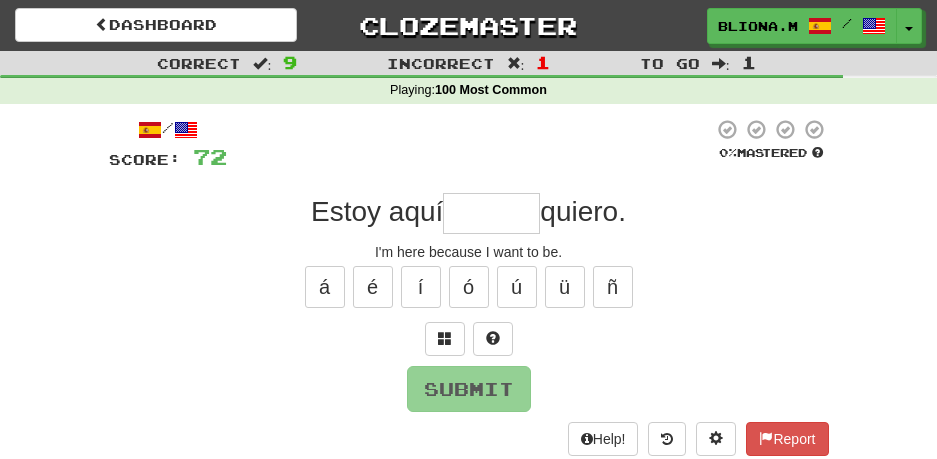 click at bounding box center [491, 213] 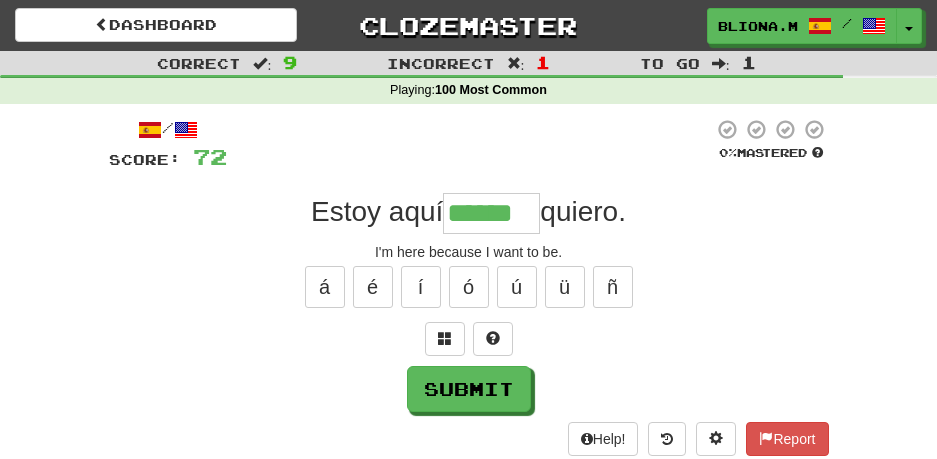 type on "******" 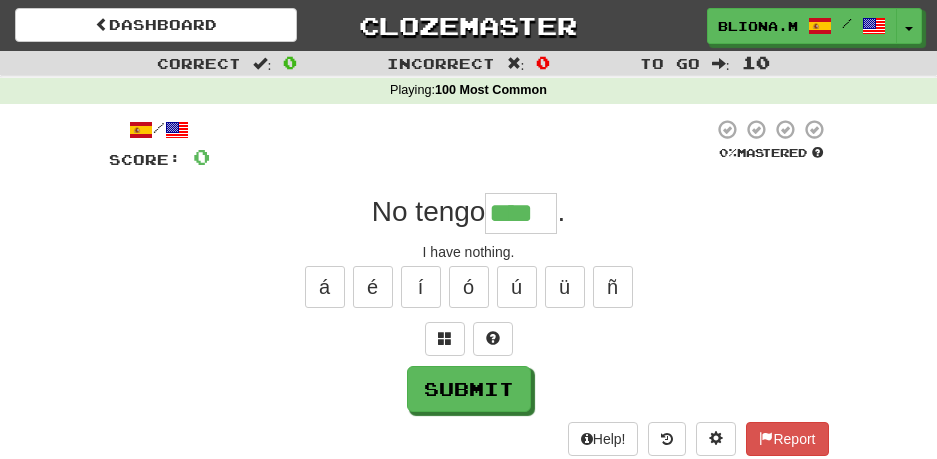 type on "****" 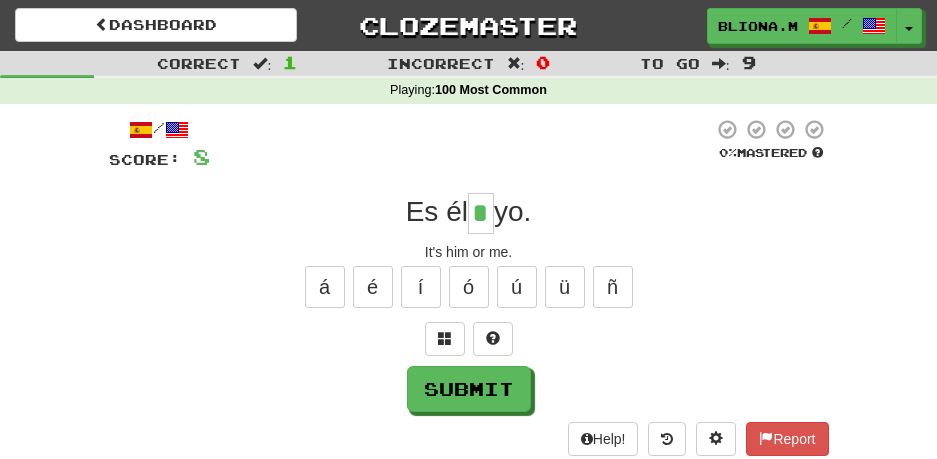 type on "*" 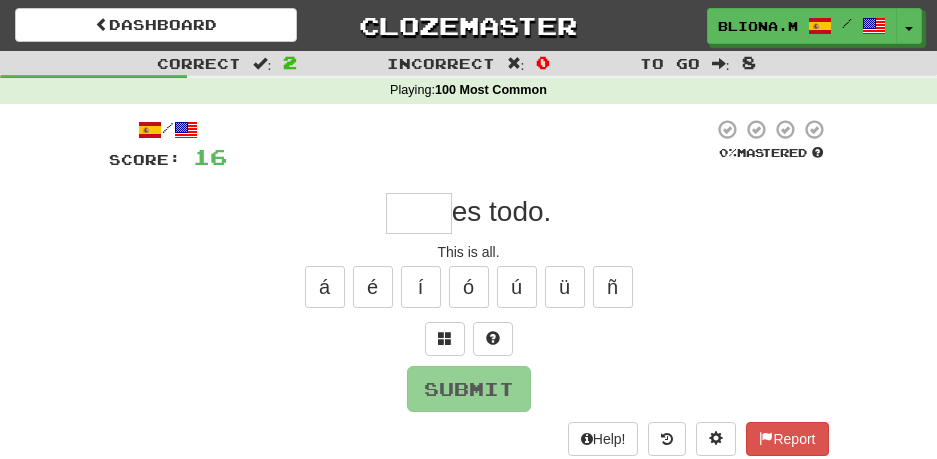 type on "*" 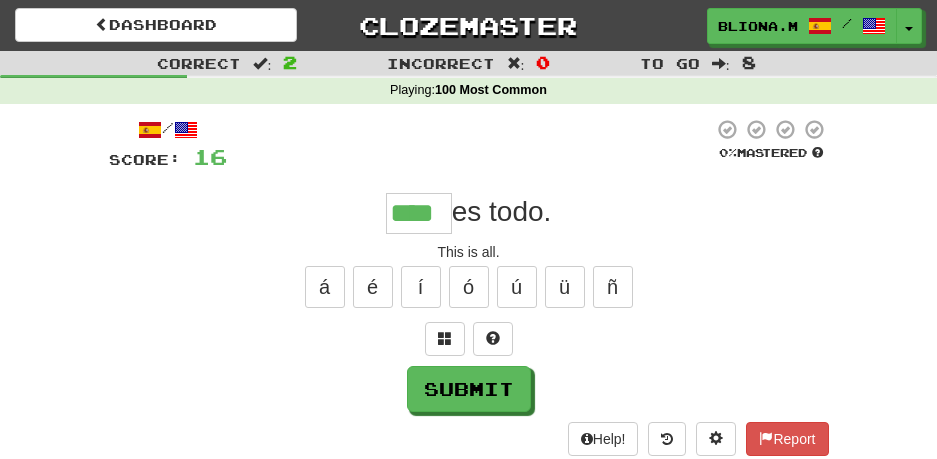 scroll, scrollTop: 0, scrollLeft: 0, axis: both 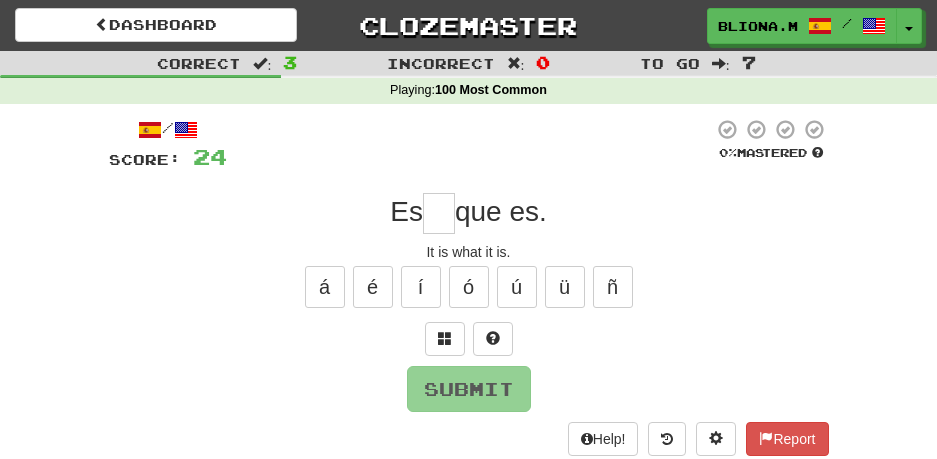 type on "*" 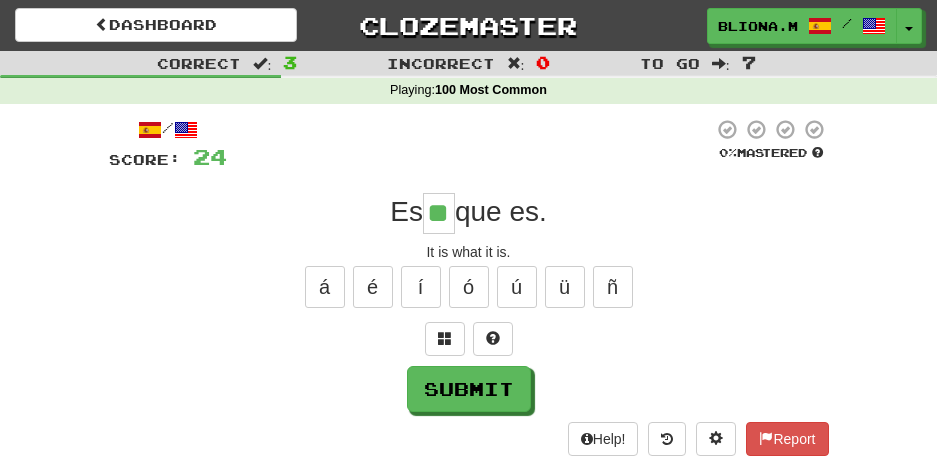 type on "**" 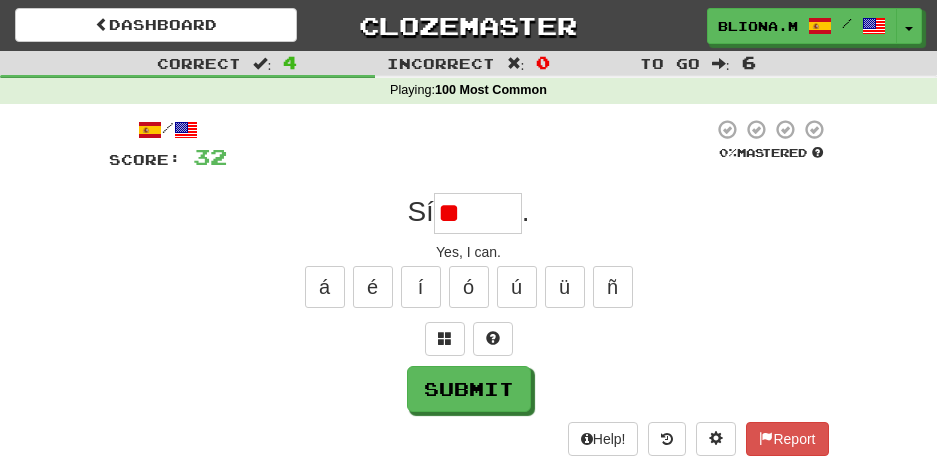 type on "*" 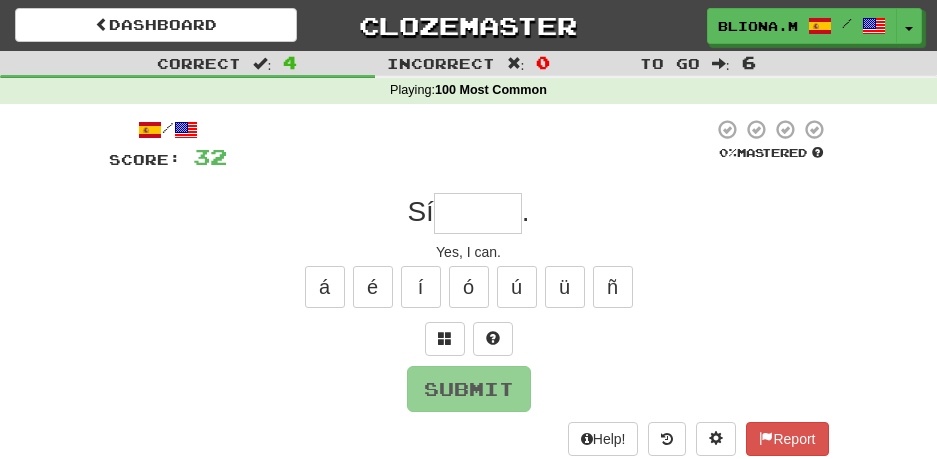 type on "*" 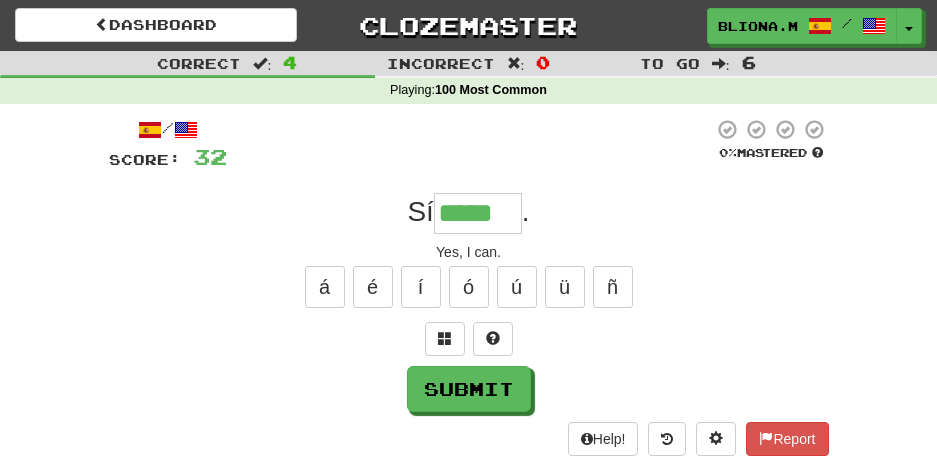 type on "*****" 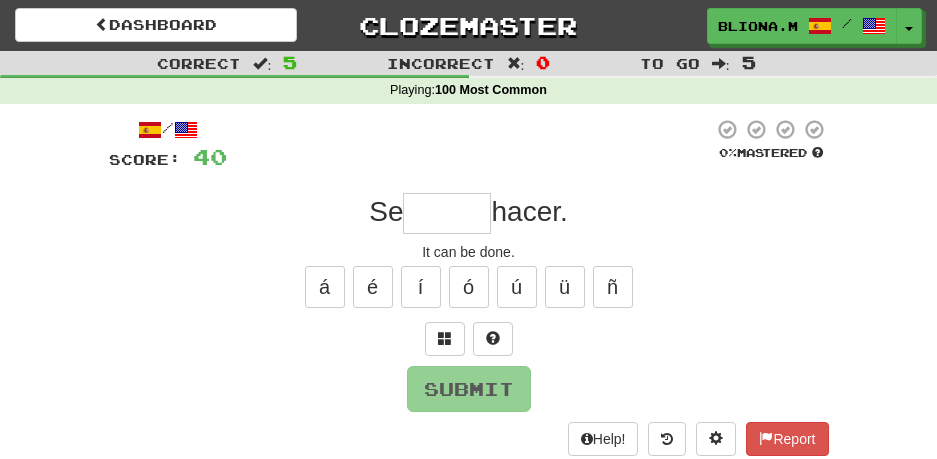 type on "*" 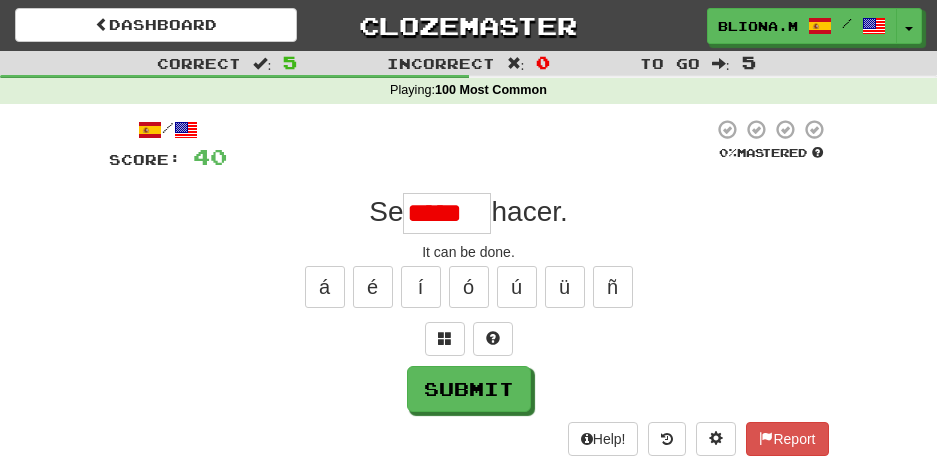 scroll, scrollTop: 0, scrollLeft: 0, axis: both 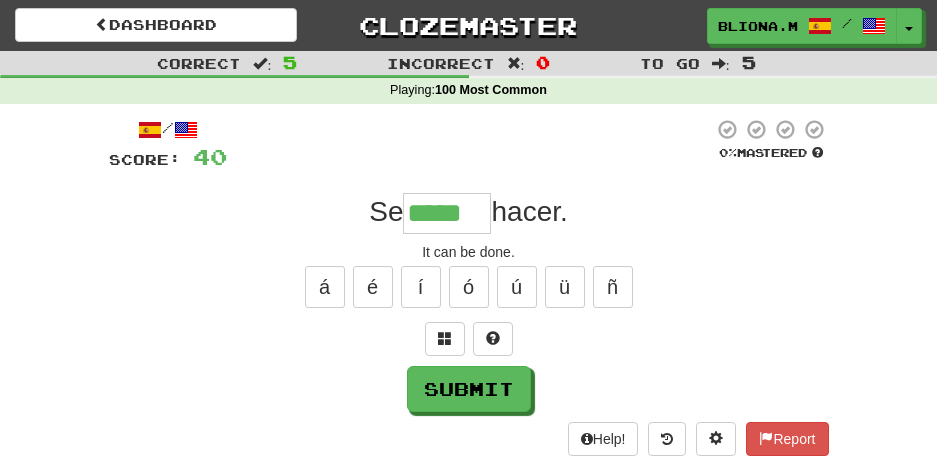 type on "*****" 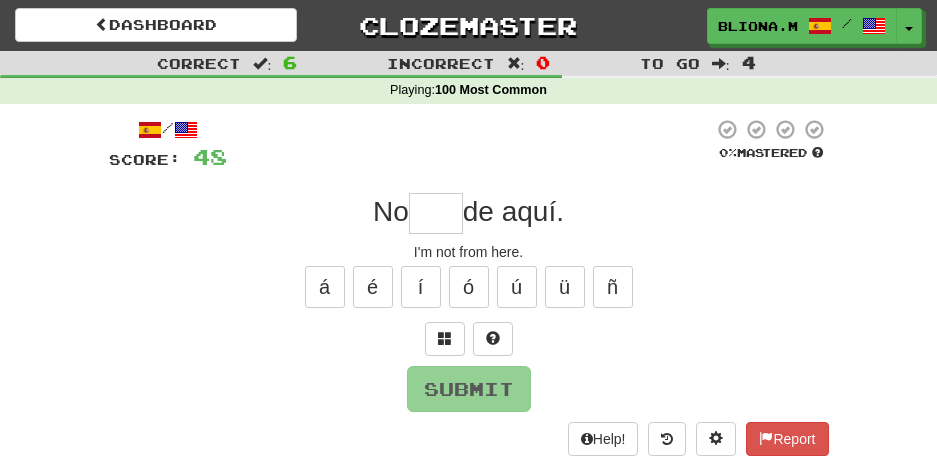 type on "*" 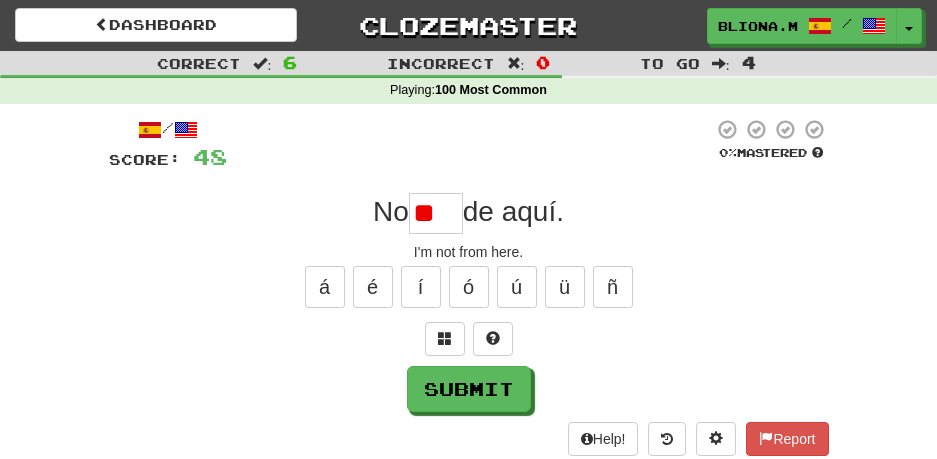 scroll, scrollTop: 0, scrollLeft: 0, axis: both 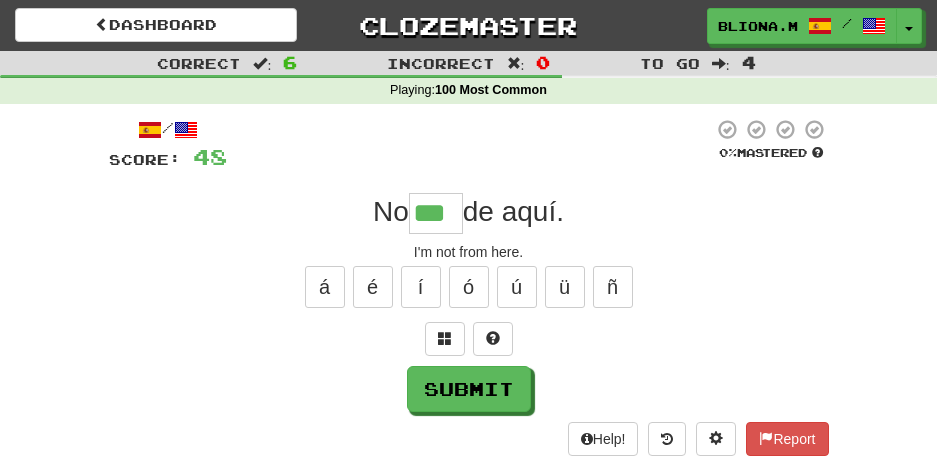 type on "***" 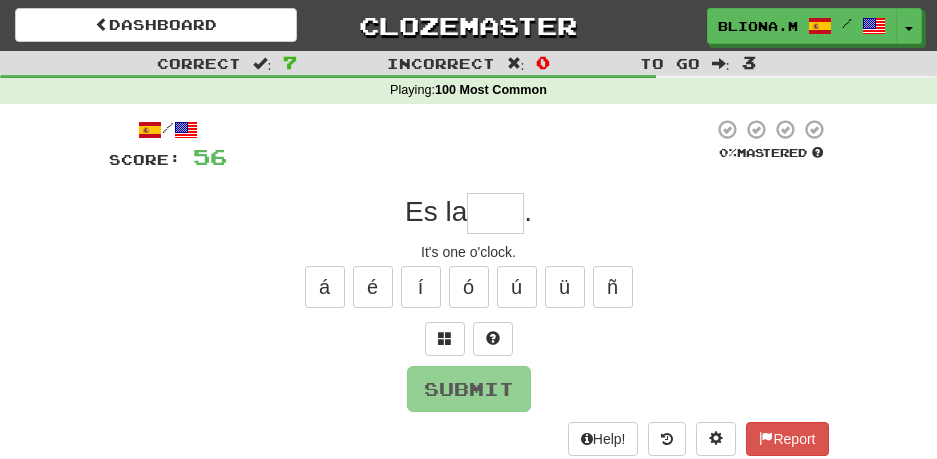 type on "*" 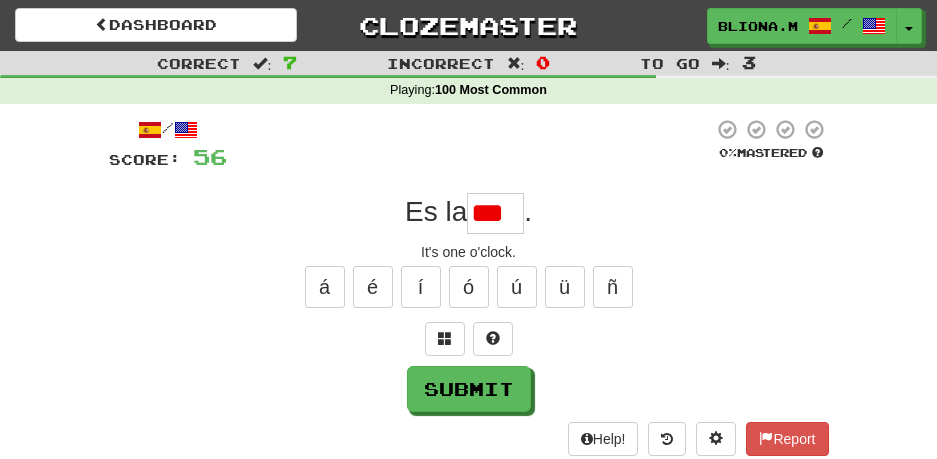 scroll, scrollTop: 0, scrollLeft: 0, axis: both 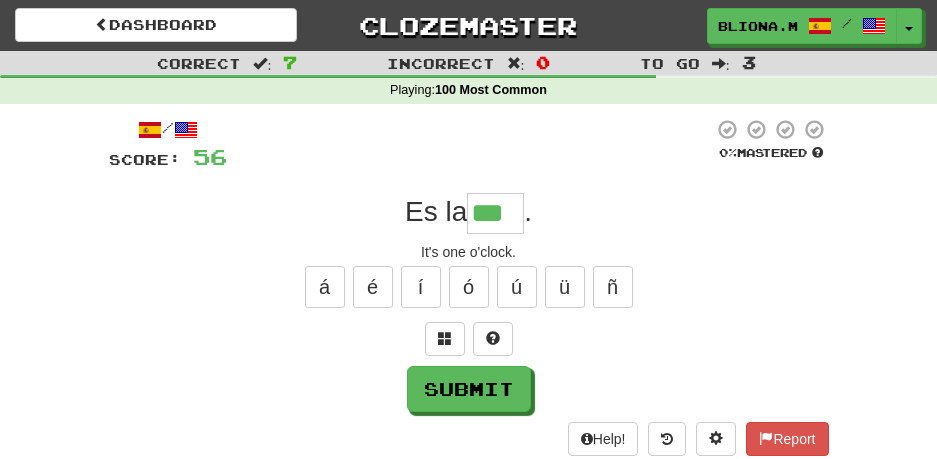 type on "***" 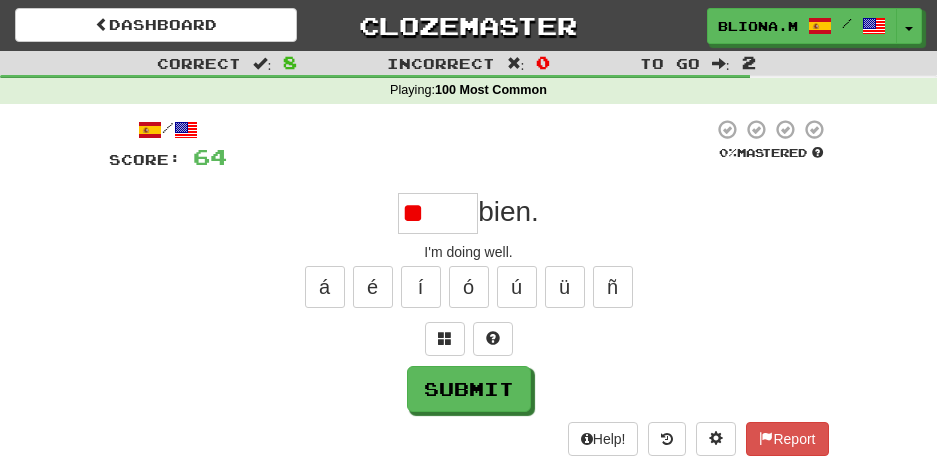 type on "*" 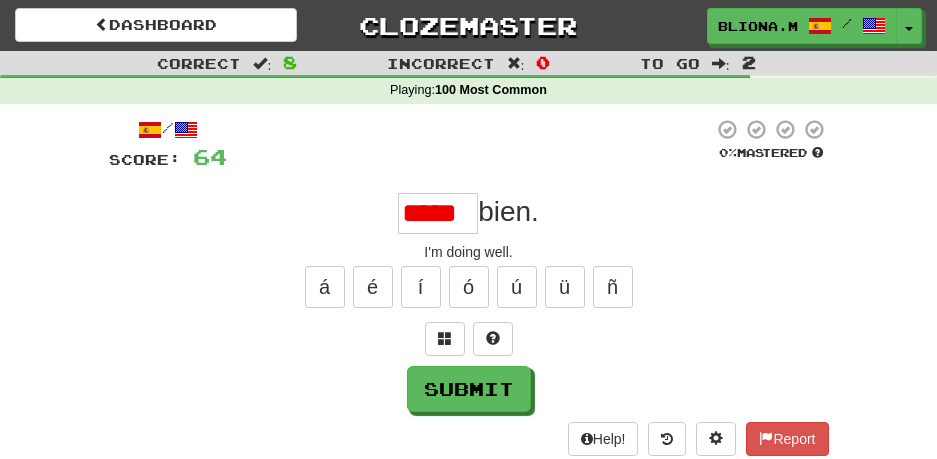 scroll, scrollTop: 0, scrollLeft: 0, axis: both 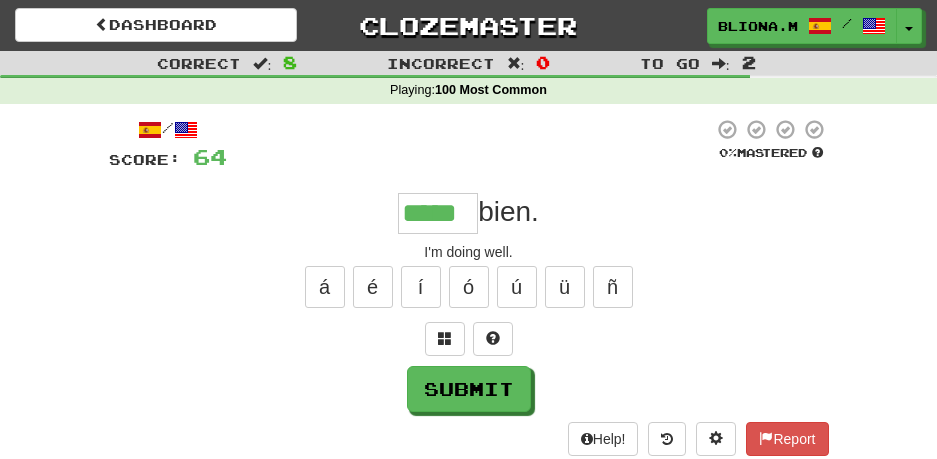 type on "*****" 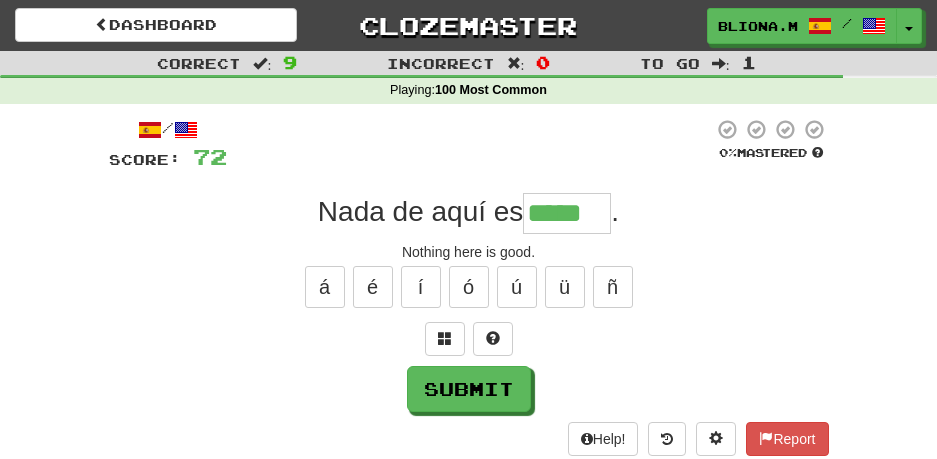 type on "*****" 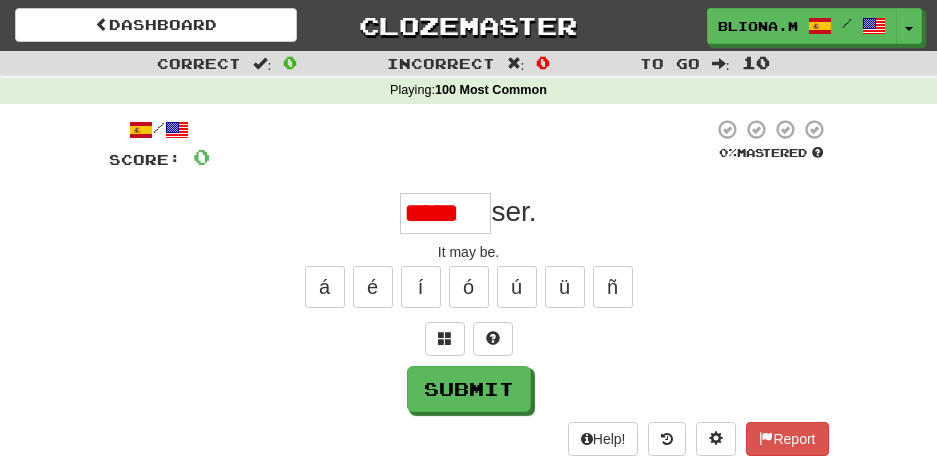 scroll, scrollTop: 0, scrollLeft: 0, axis: both 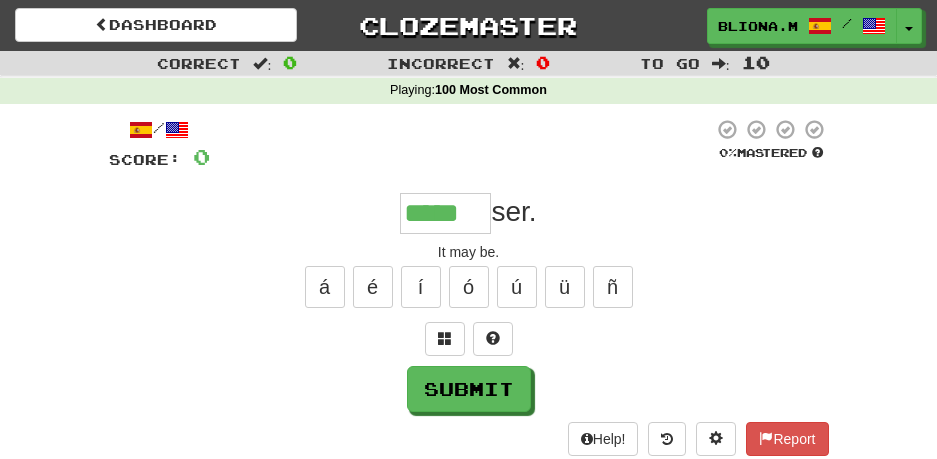 type on "*****" 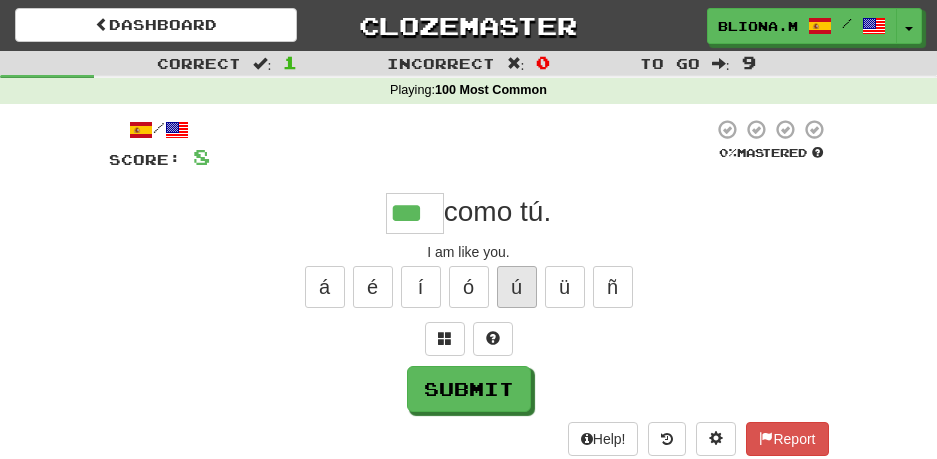 type on "***" 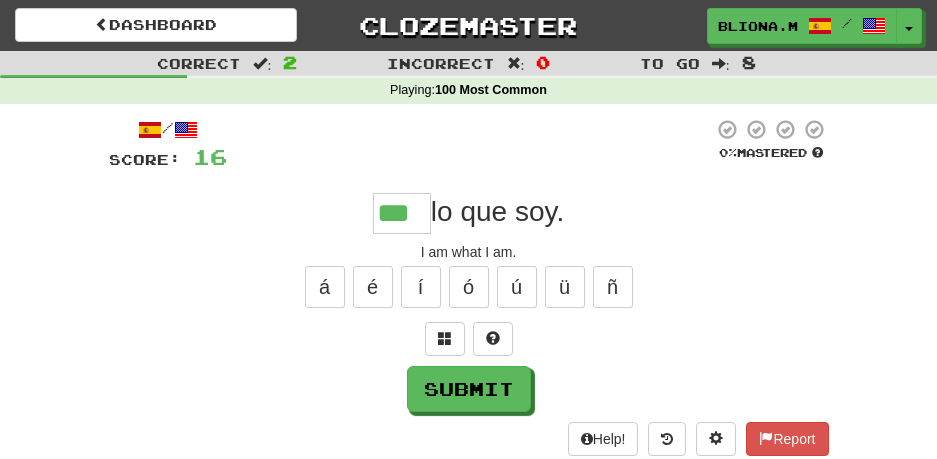 type on "****" 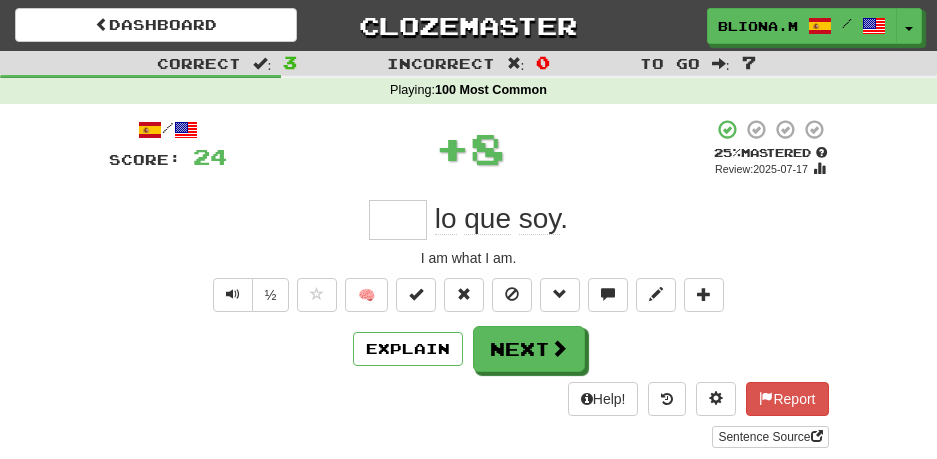 scroll, scrollTop: 0, scrollLeft: 0, axis: both 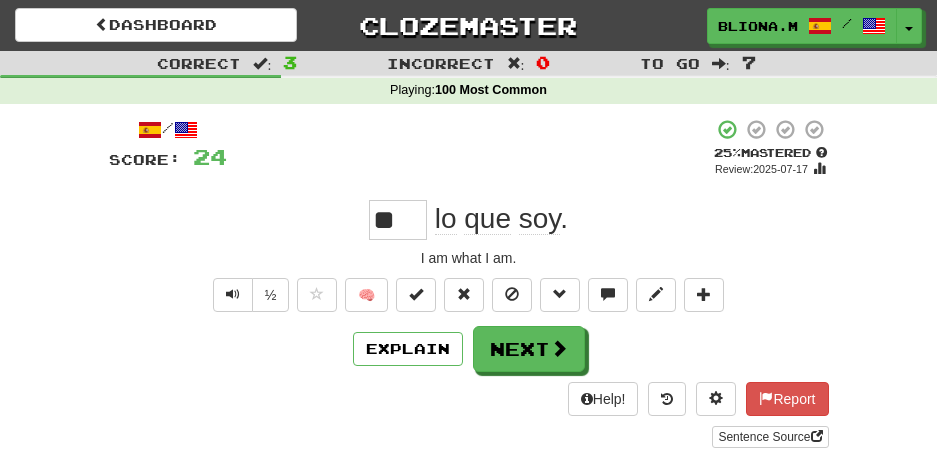 click on "**" at bounding box center [398, 220] 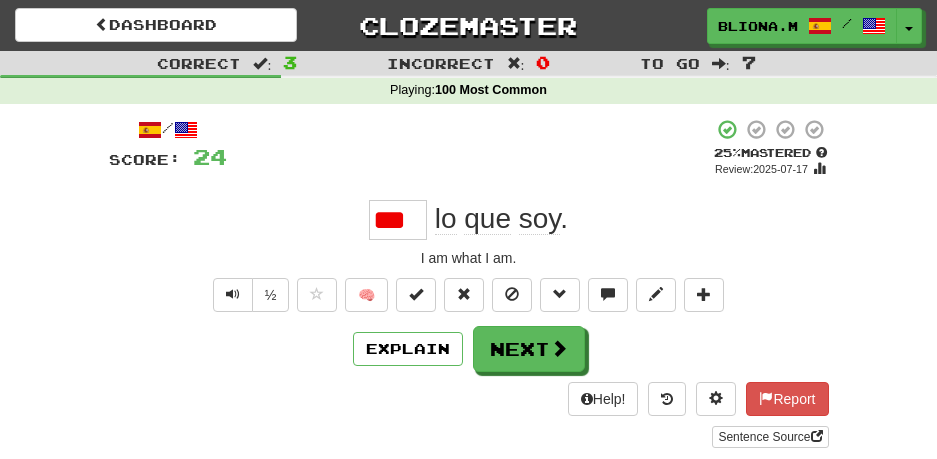 scroll, scrollTop: 0, scrollLeft: 0, axis: both 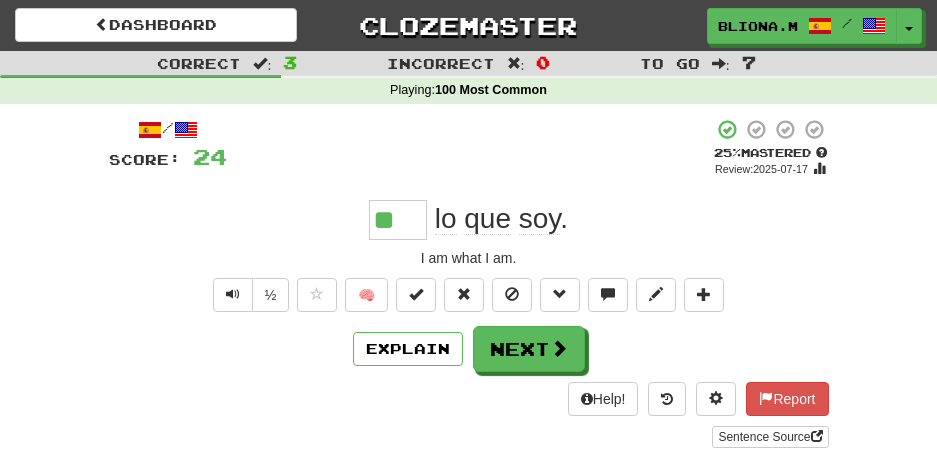 type on "***" 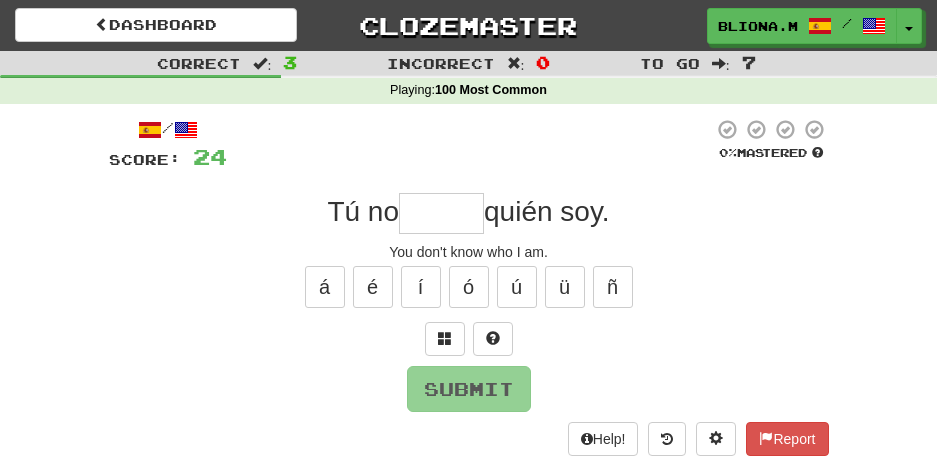 type on "*" 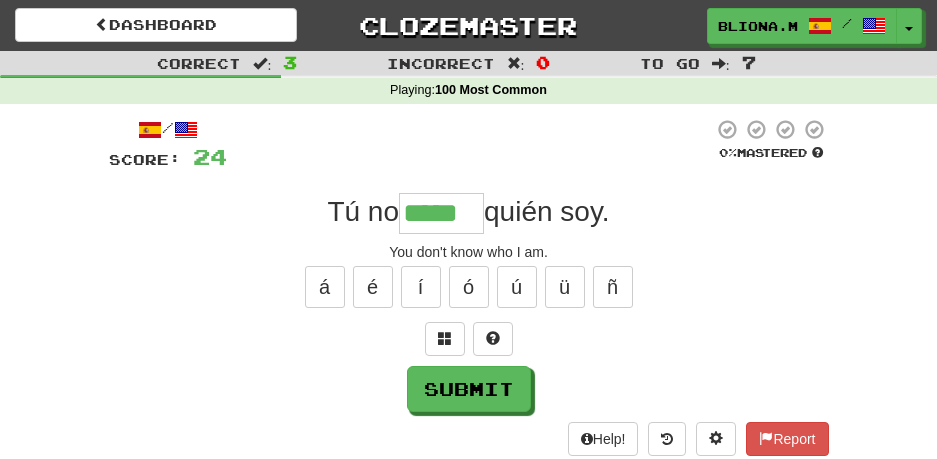 type on "*****" 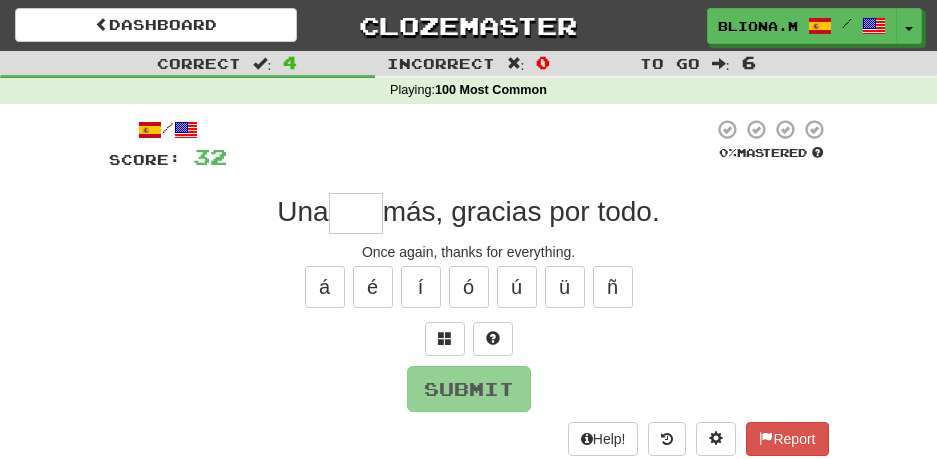 type on "*" 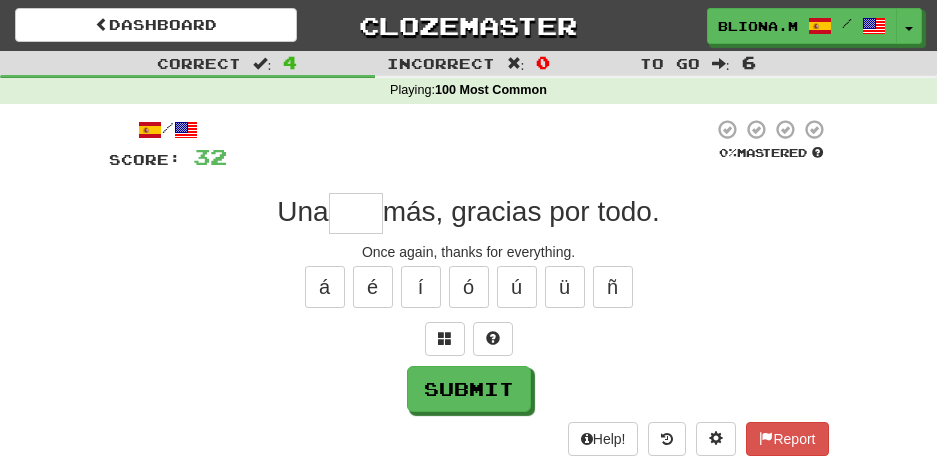 type on "*" 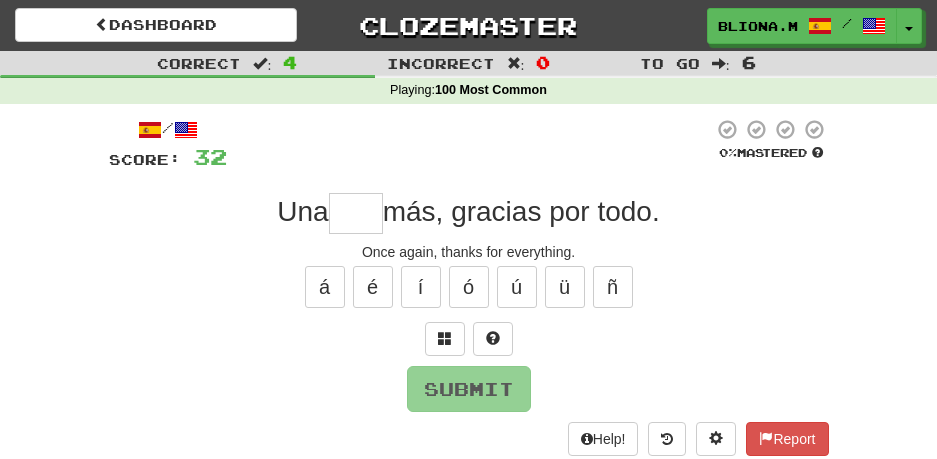 type on "*" 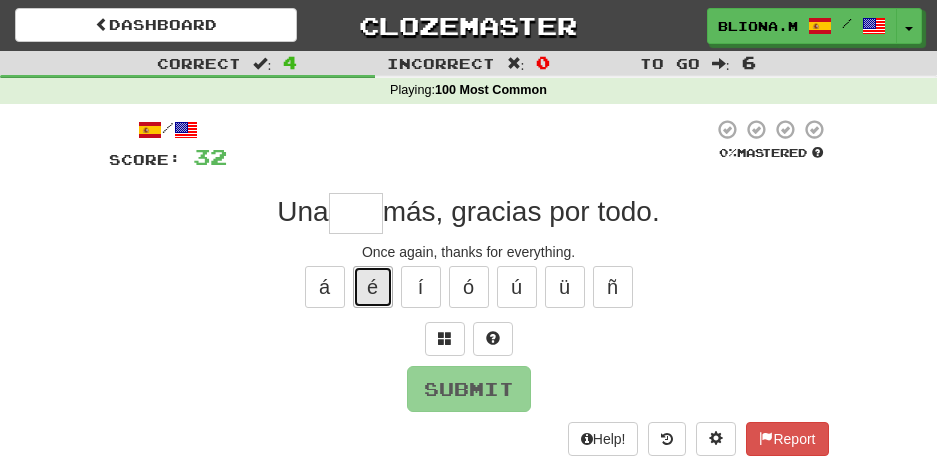 click on "é" at bounding box center (373, 287) 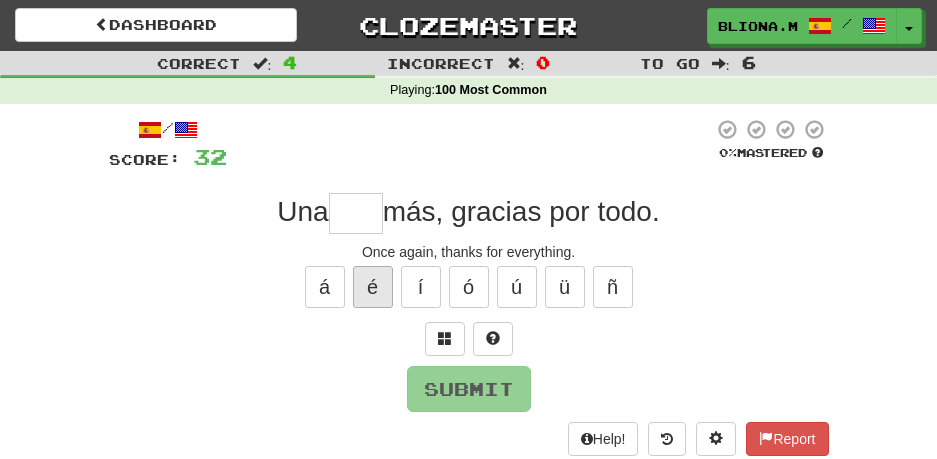 type on "*" 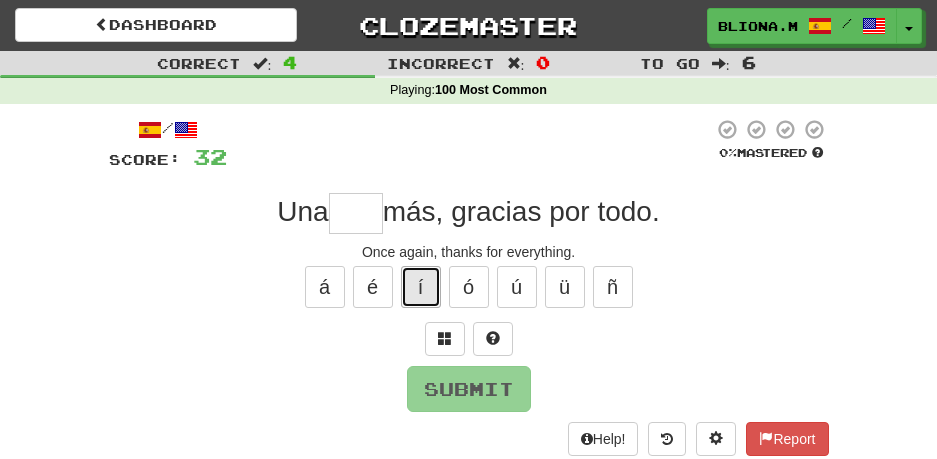 click on "í" at bounding box center (421, 287) 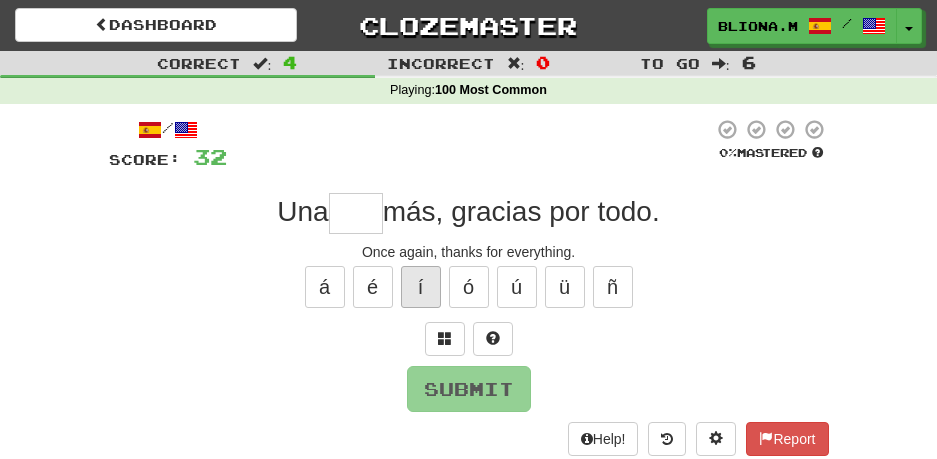 type on "*" 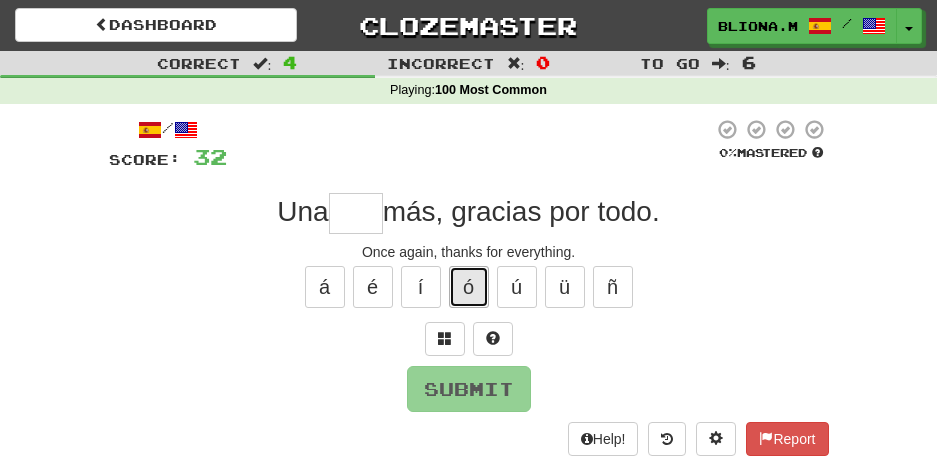 click on "ó" at bounding box center (469, 287) 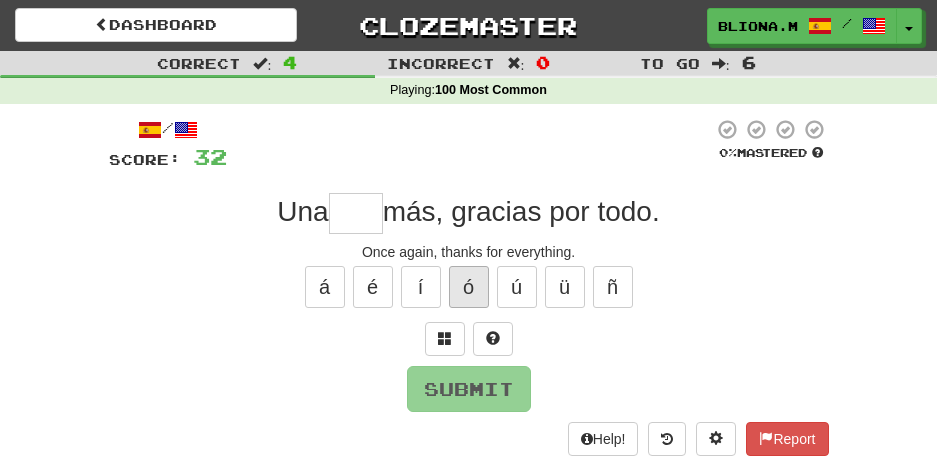 type on "*" 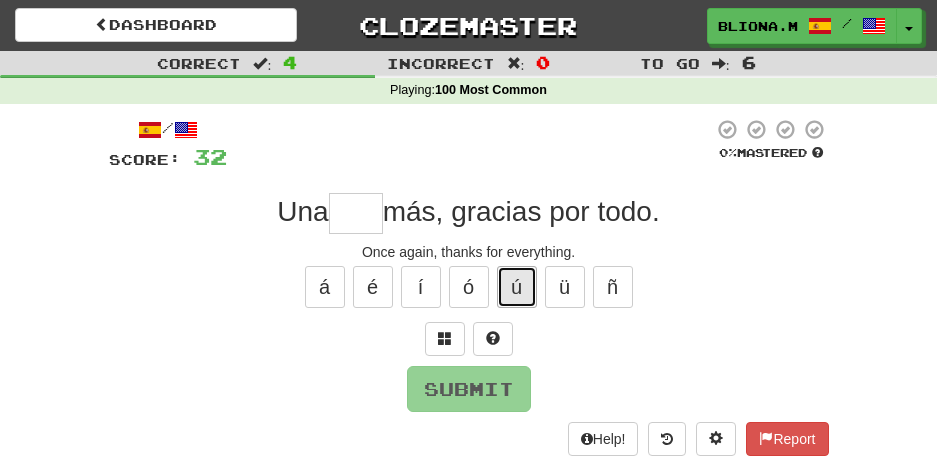 click on "ú" at bounding box center [517, 287] 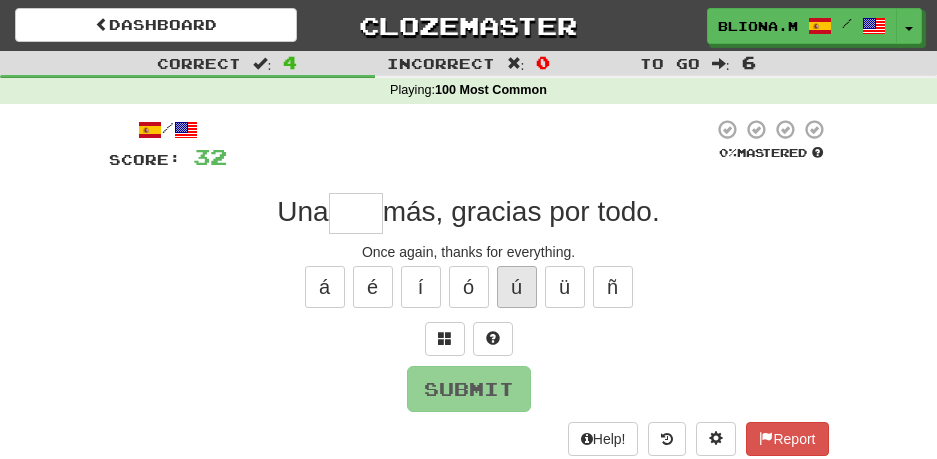 type on "*" 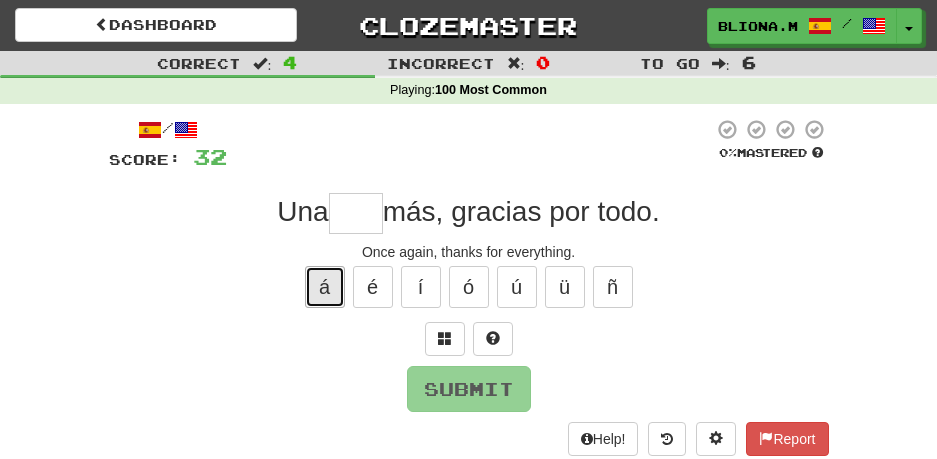click on "á" at bounding box center [325, 287] 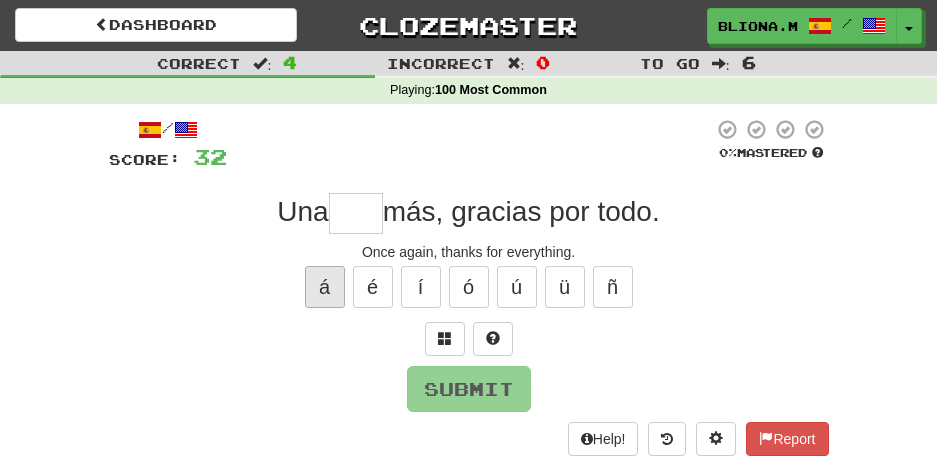 type on "*" 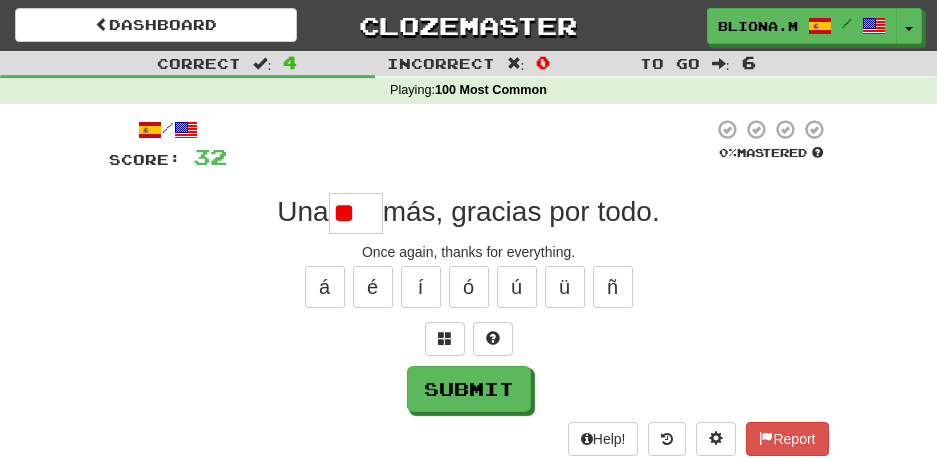 type on "*" 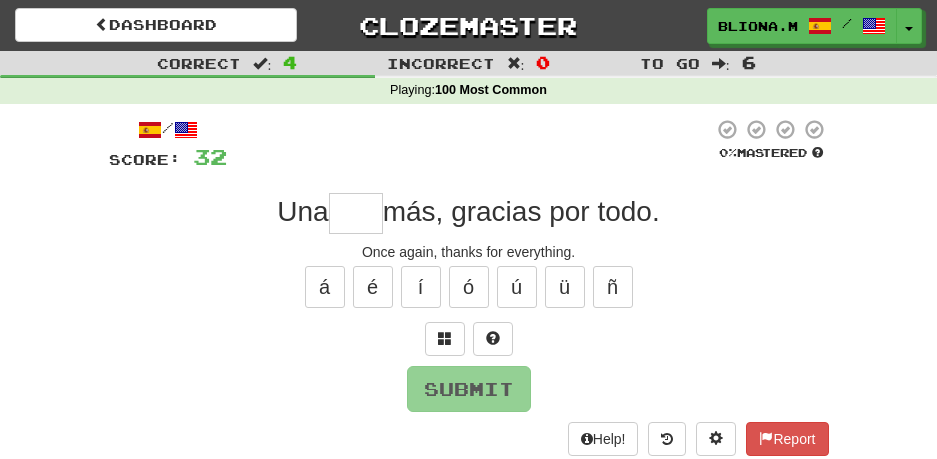 type on "*" 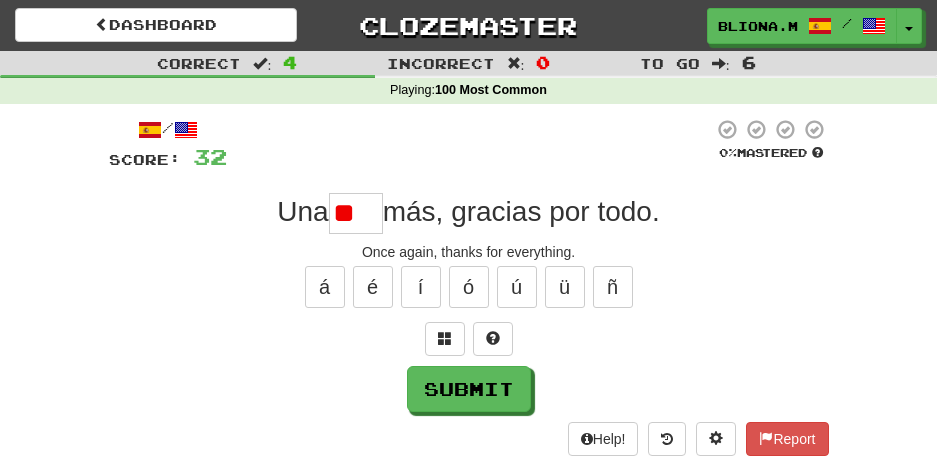 type on "*" 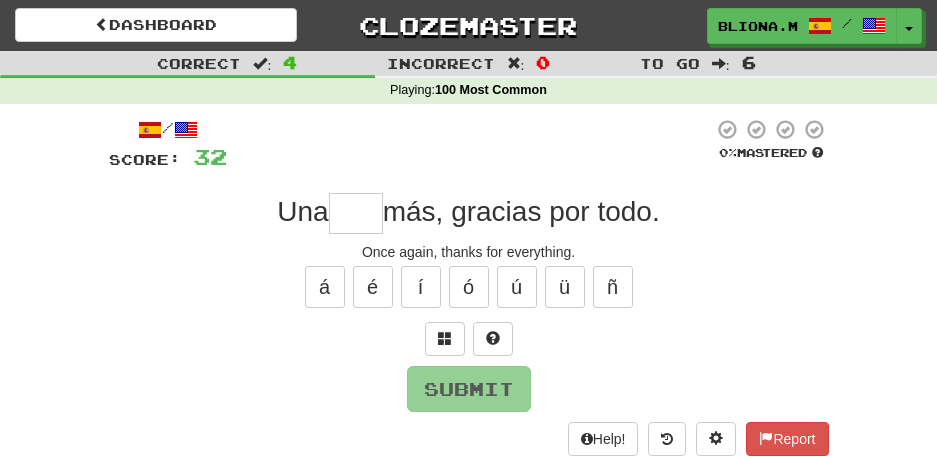 type on "*" 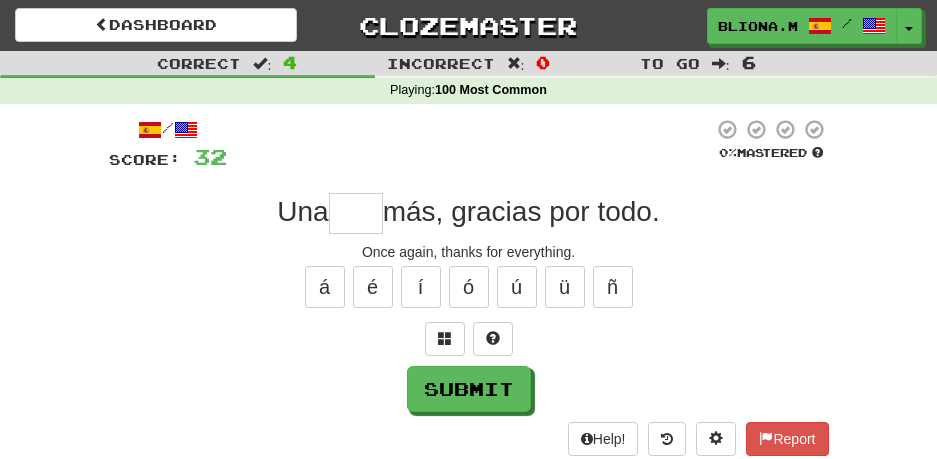 type on "*" 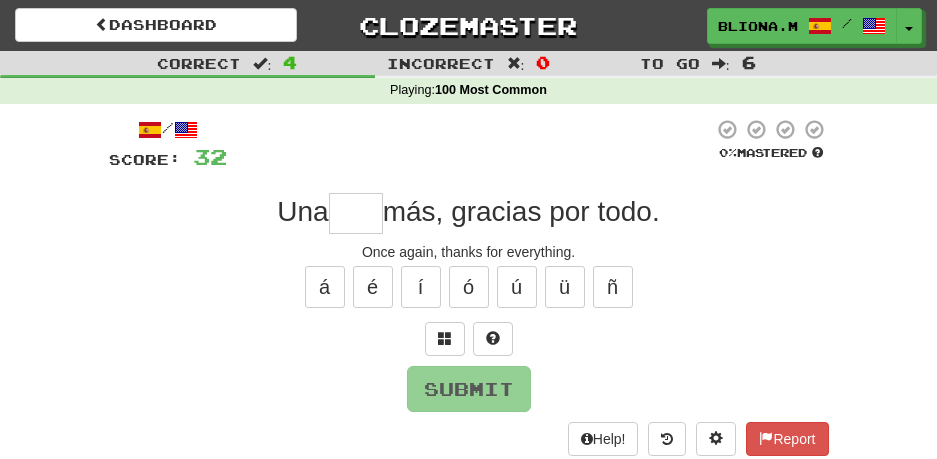 type on "*" 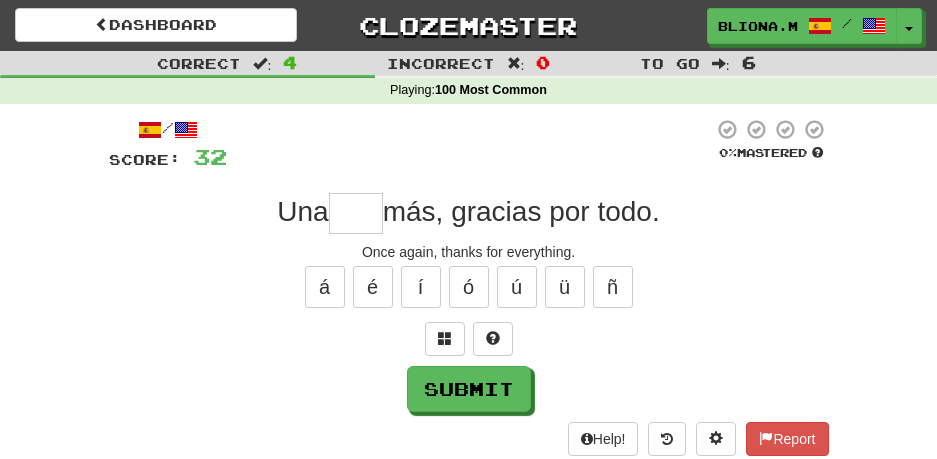 type on "*" 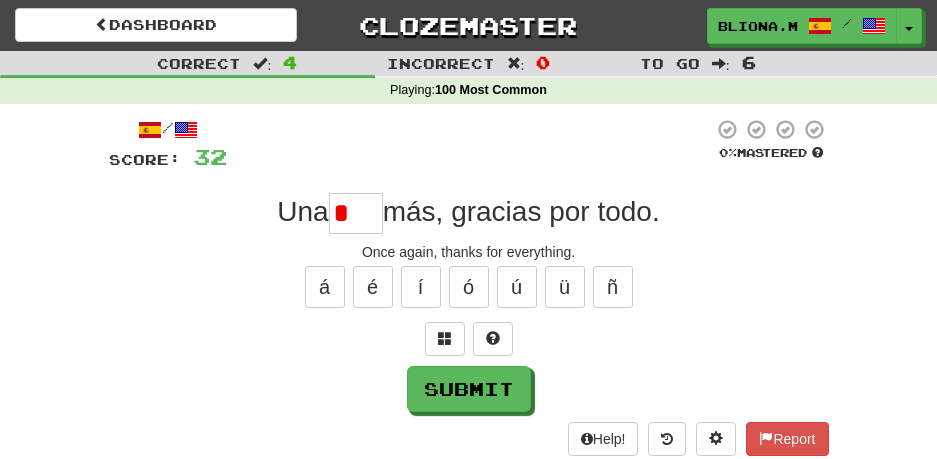 type on "*" 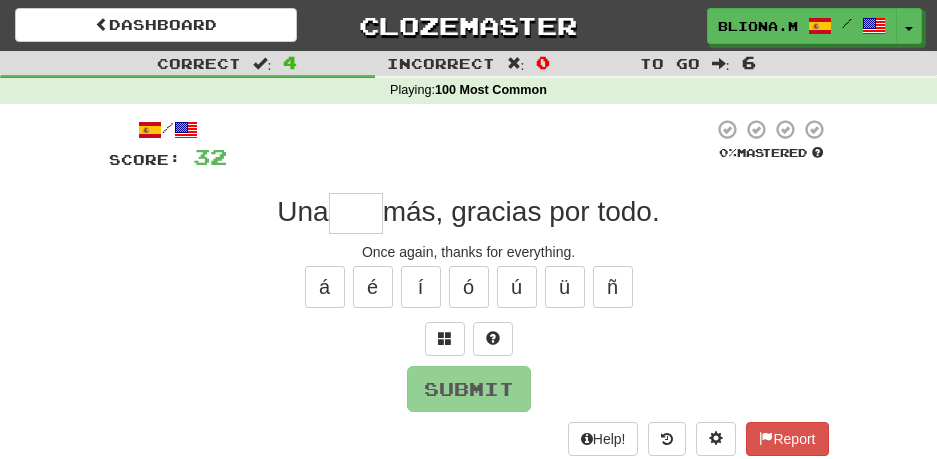 type on "*" 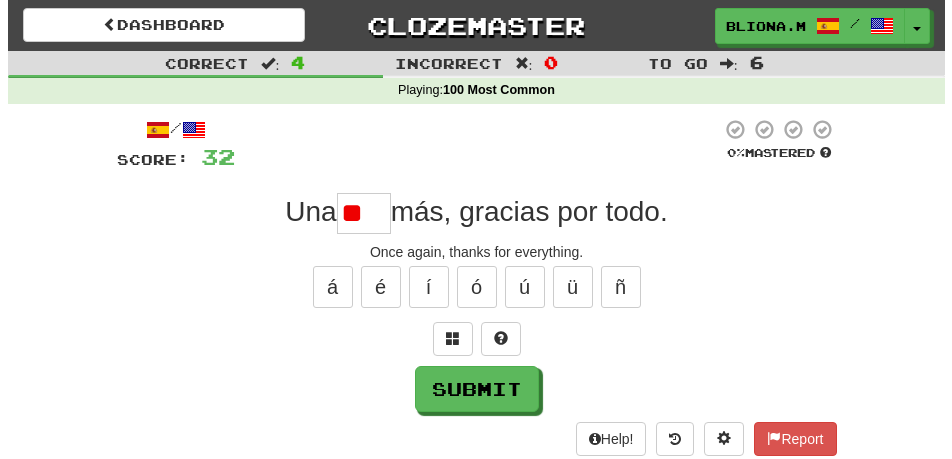 scroll, scrollTop: 0, scrollLeft: 0, axis: both 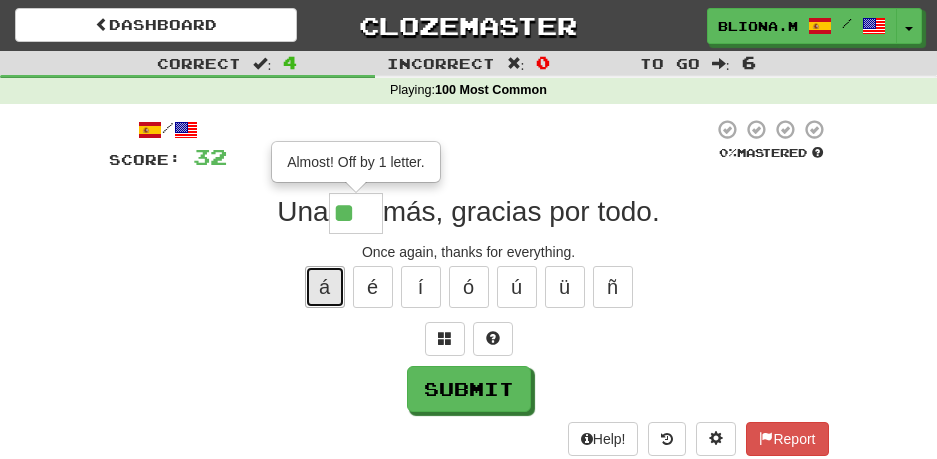 click on "á" at bounding box center [325, 287] 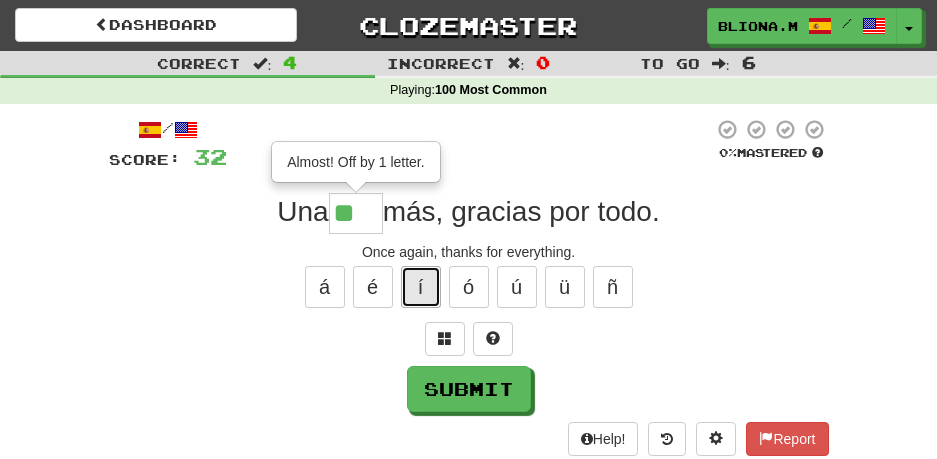 click on "í" at bounding box center [421, 287] 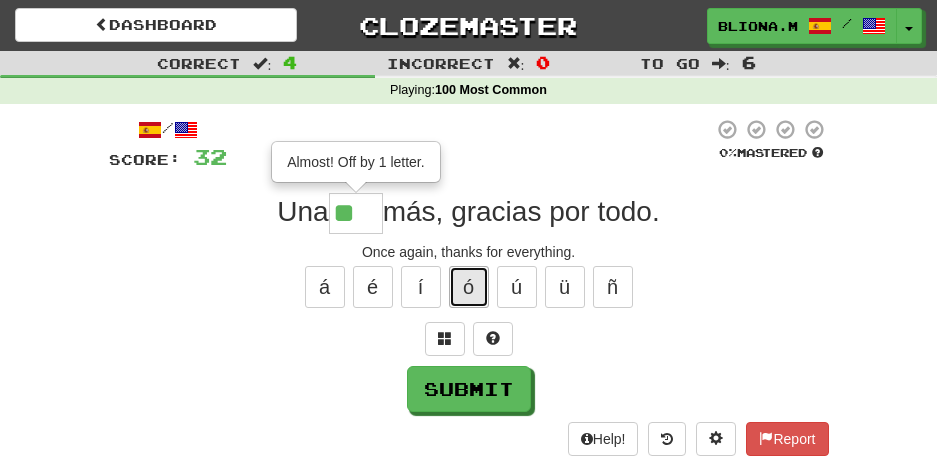 click on "ó" at bounding box center [469, 287] 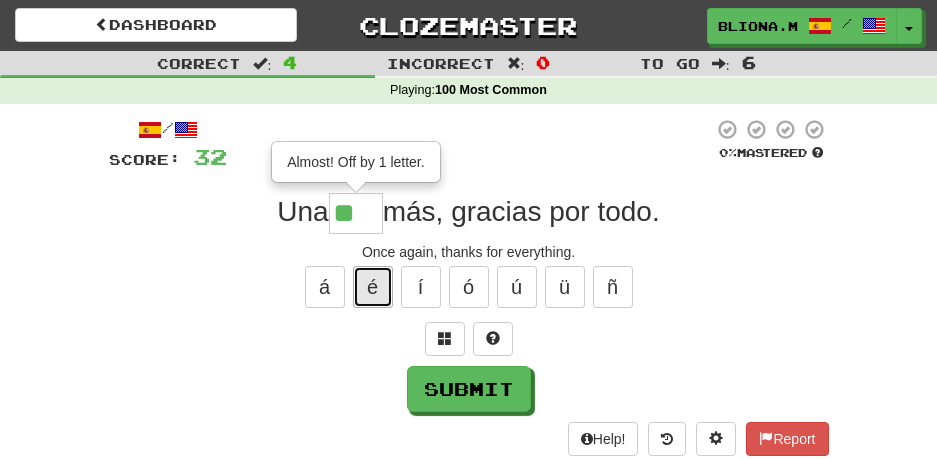 click on "é" at bounding box center (373, 287) 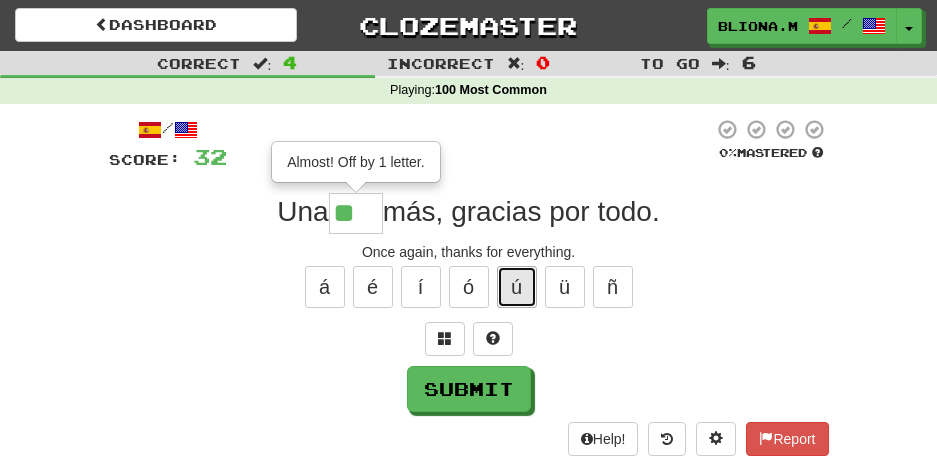click on "ú" at bounding box center (517, 287) 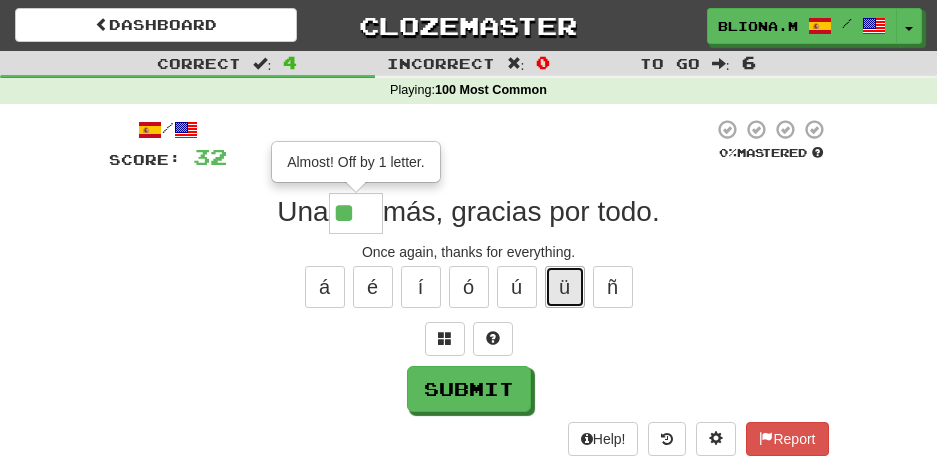 click on "ü" at bounding box center (565, 287) 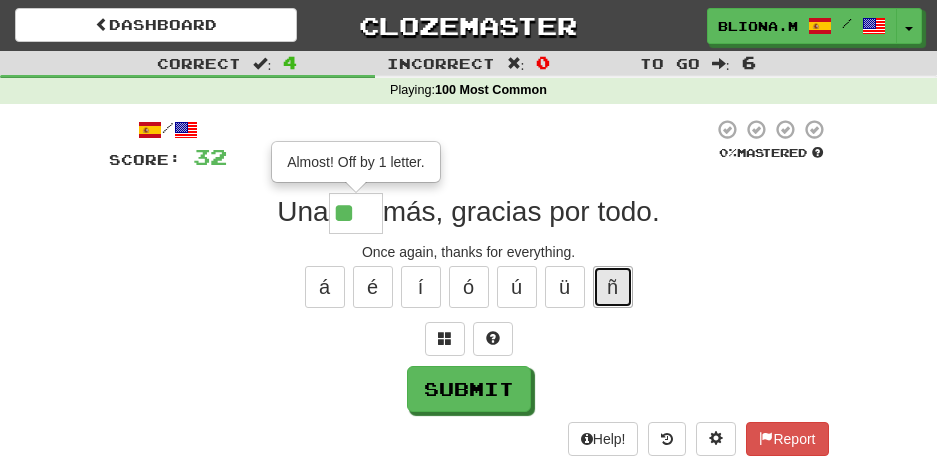 click on "ñ" at bounding box center (613, 287) 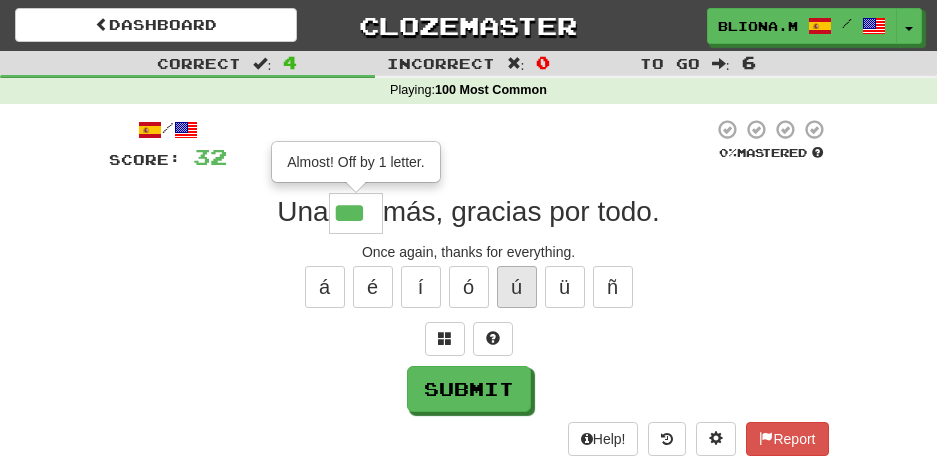 type on "***" 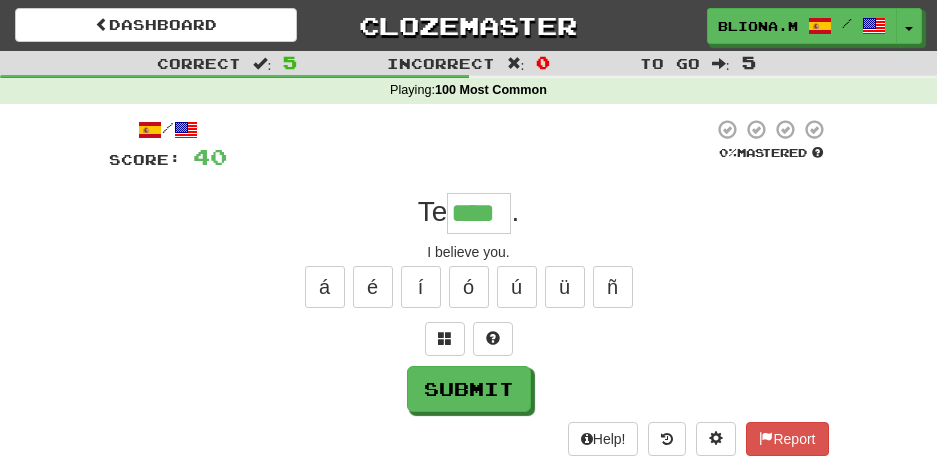 type on "****" 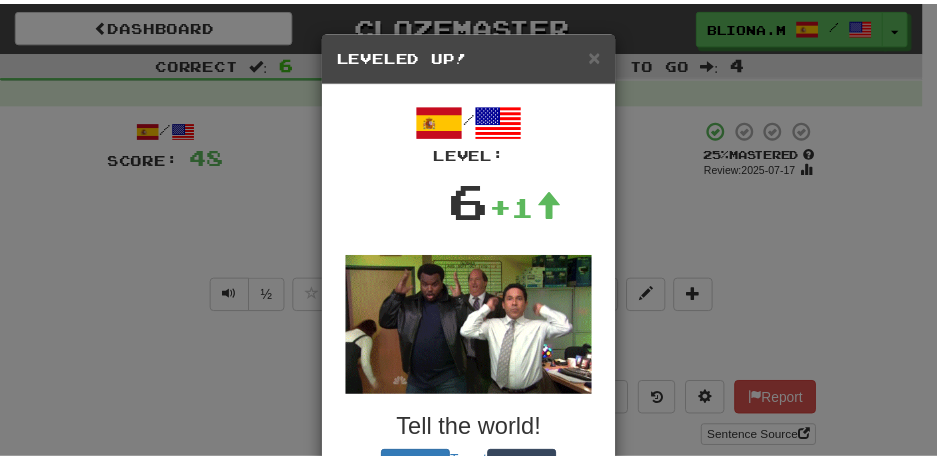 scroll, scrollTop: 132, scrollLeft: 0, axis: vertical 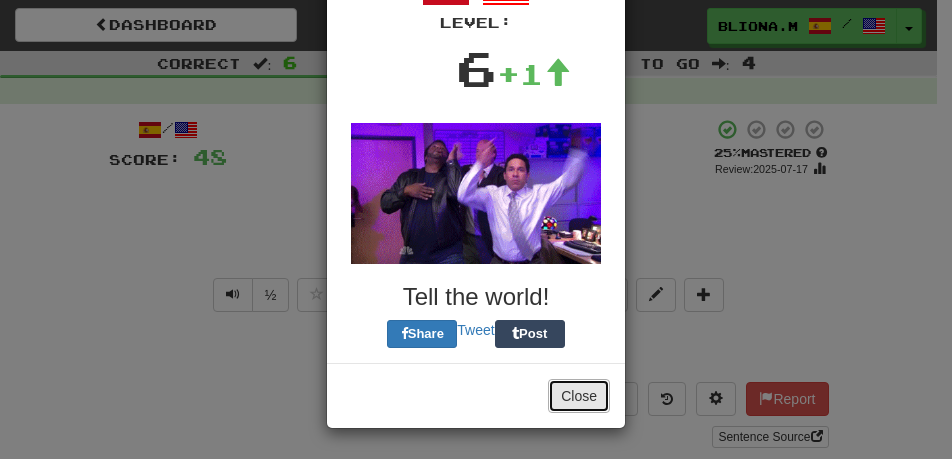 click on "Close" at bounding box center (579, 396) 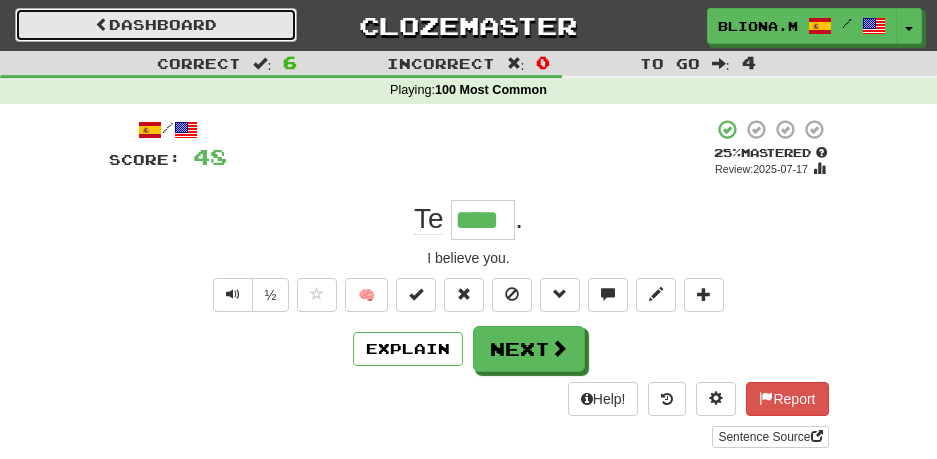 click on "Dashboard" at bounding box center (156, 25) 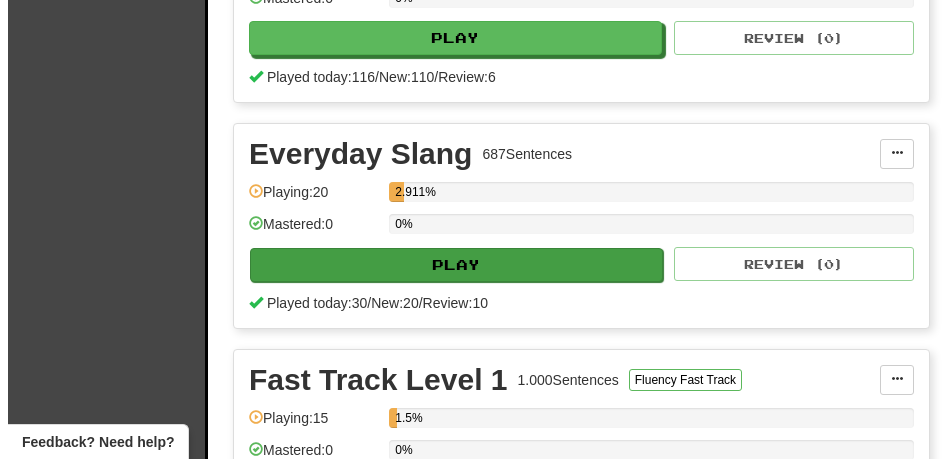 scroll, scrollTop: 800, scrollLeft: 0, axis: vertical 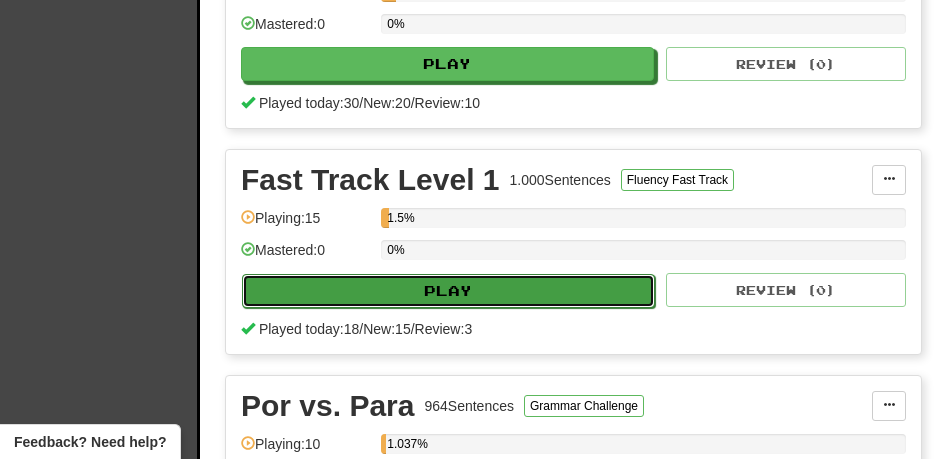 click on "Play" at bounding box center (448, 291) 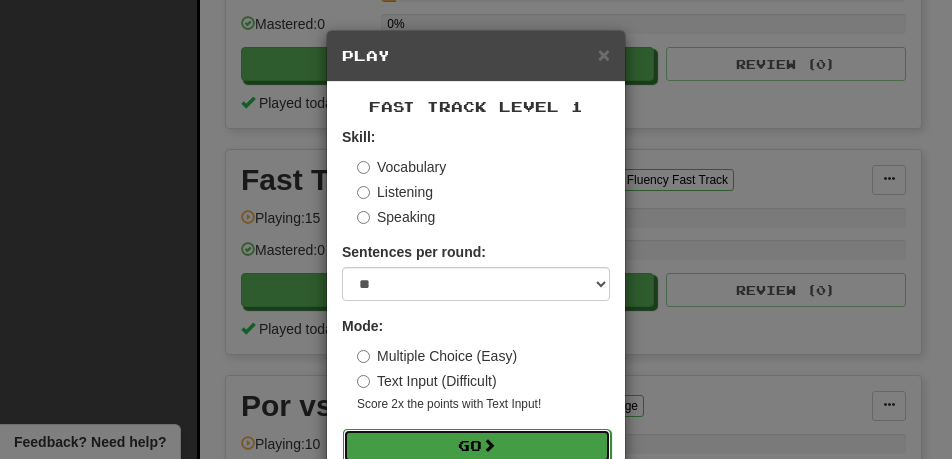 click on "Go" at bounding box center (477, 446) 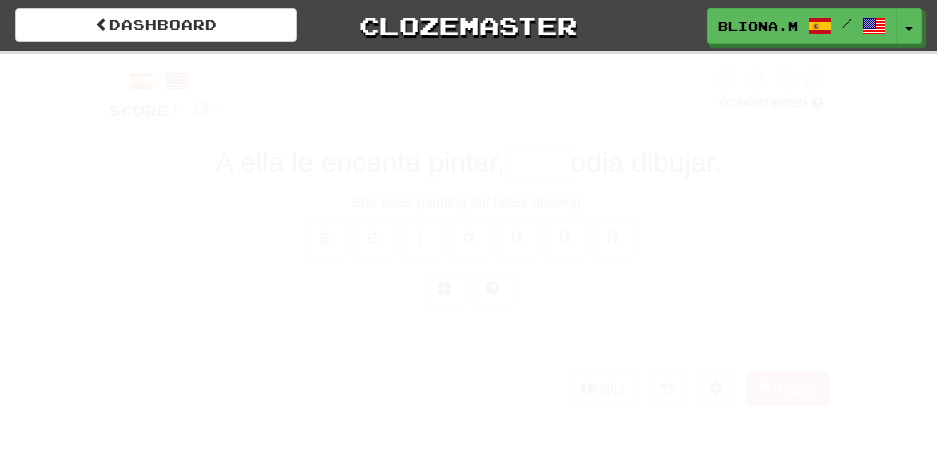 scroll, scrollTop: 0, scrollLeft: 0, axis: both 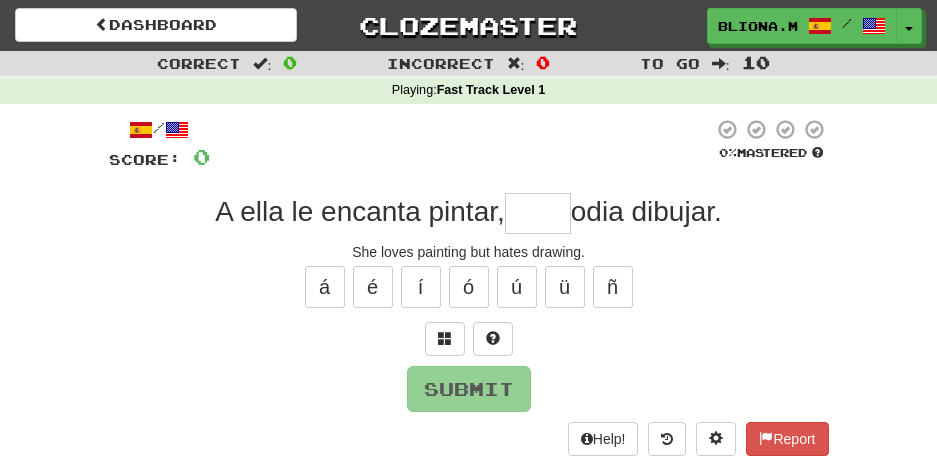click at bounding box center (538, 213) 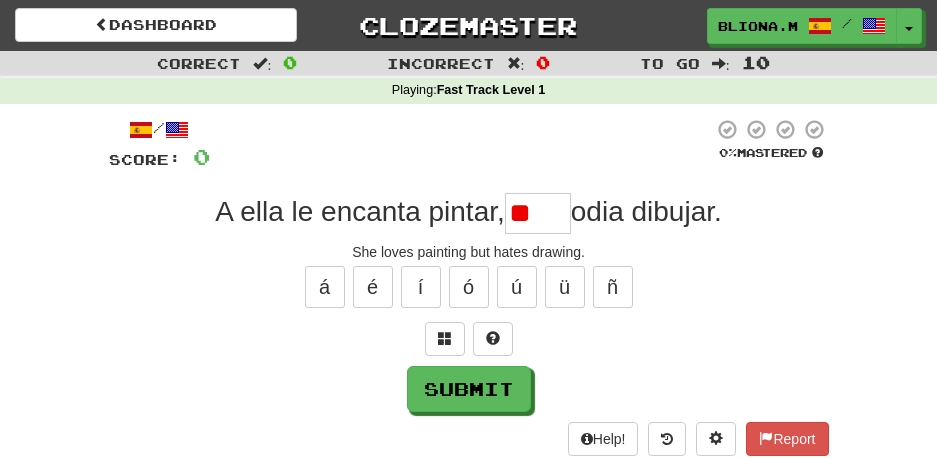 type on "*" 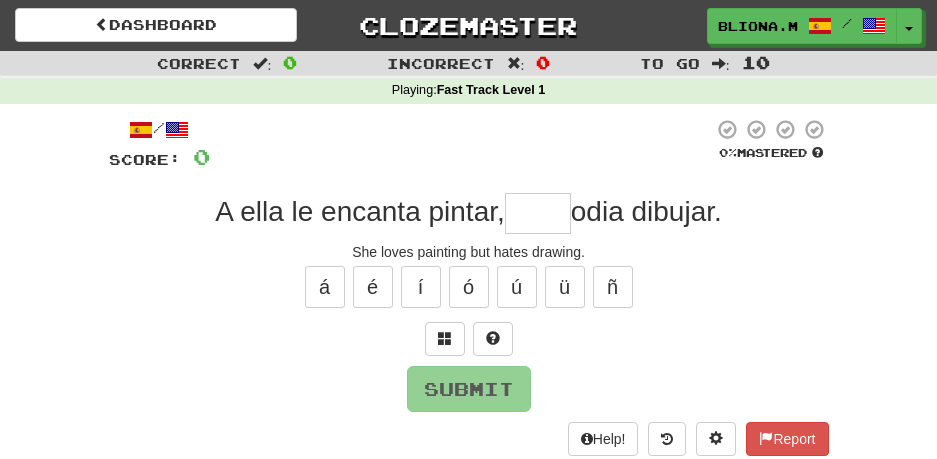 type on "*" 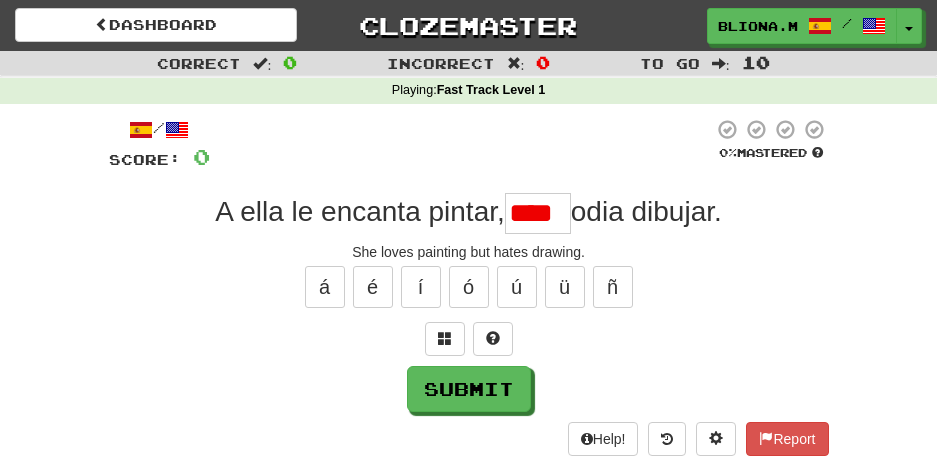 scroll, scrollTop: 0, scrollLeft: 0, axis: both 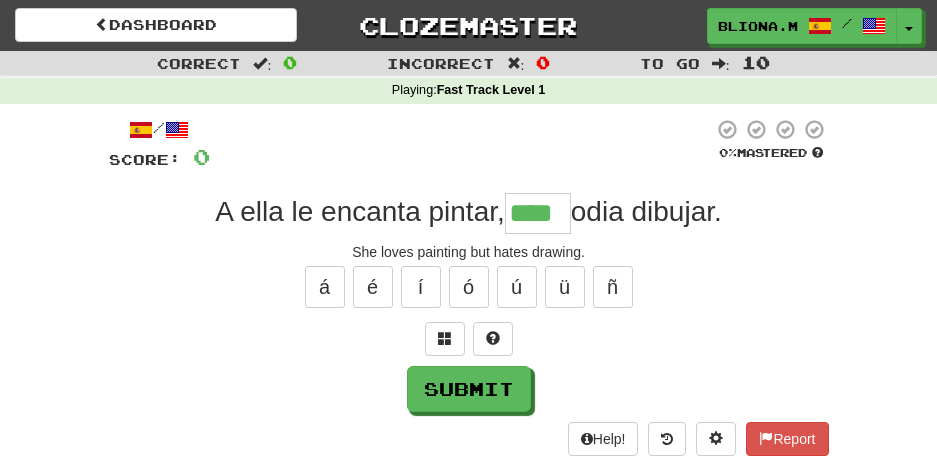 type on "****" 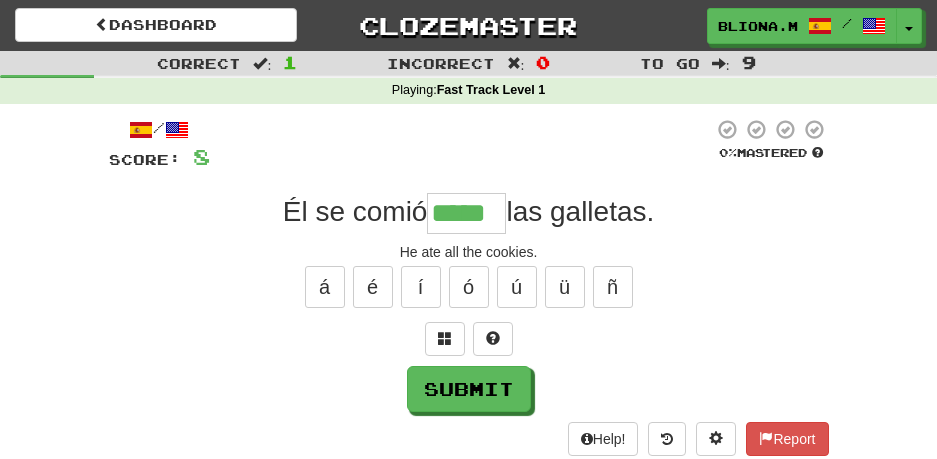 type on "*****" 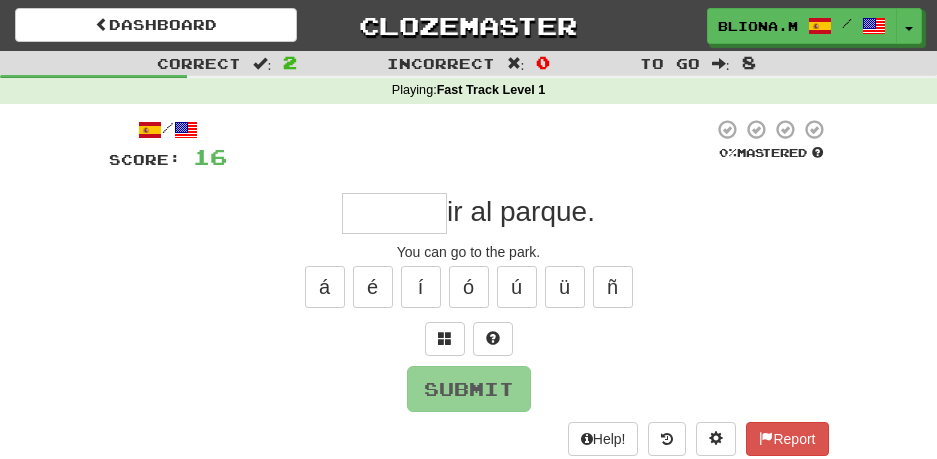 type on "*" 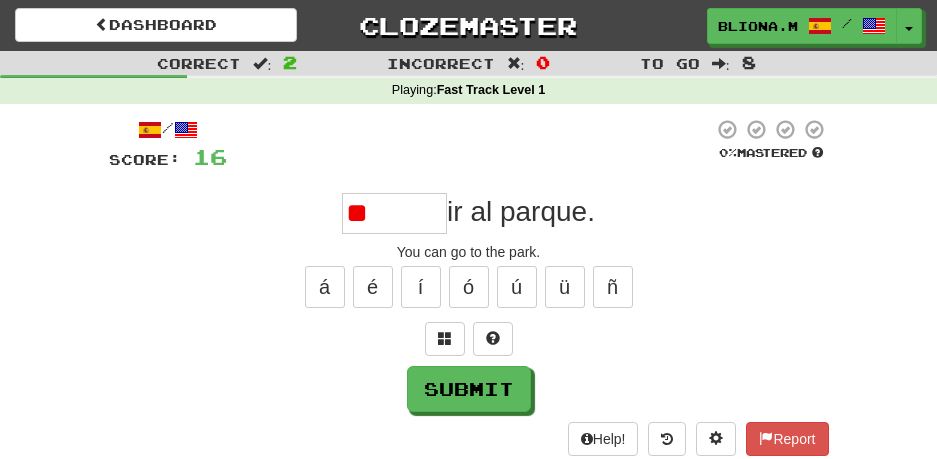 type on "*" 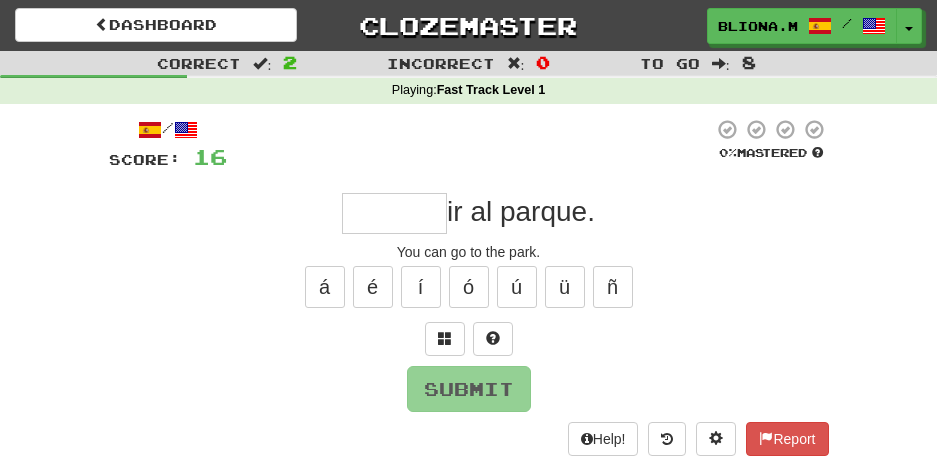type on "*" 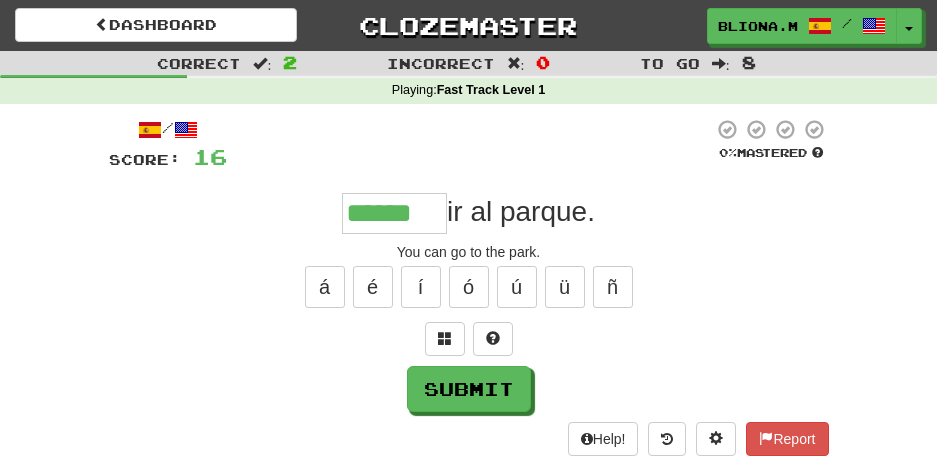 scroll, scrollTop: 0, scrollLeft: 0, axis: both 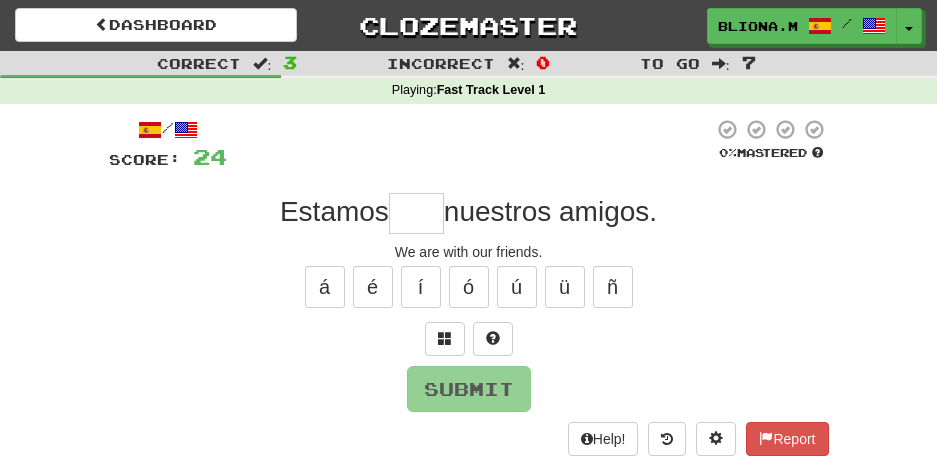 type on "*" 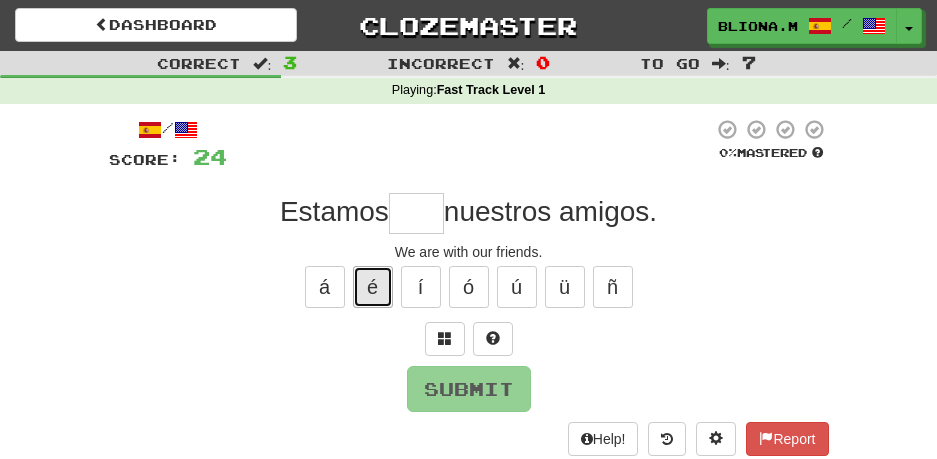 click on "é" at bounding box center (373, 287) 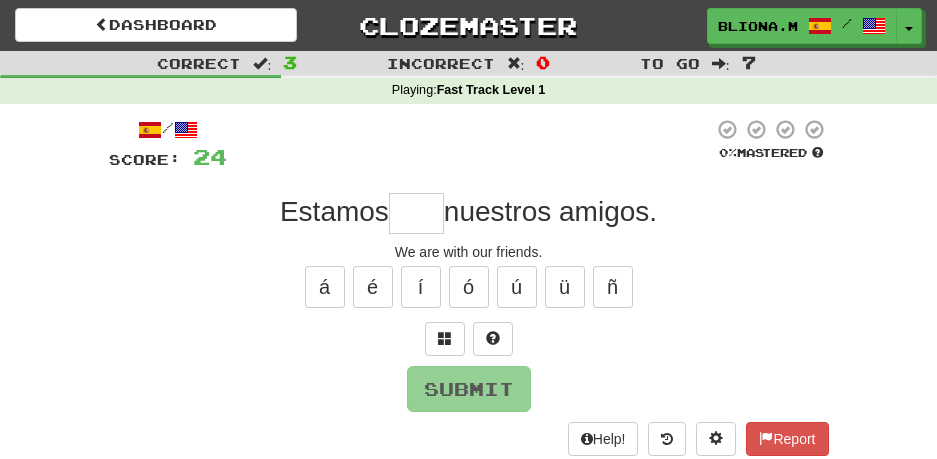 type on "*" 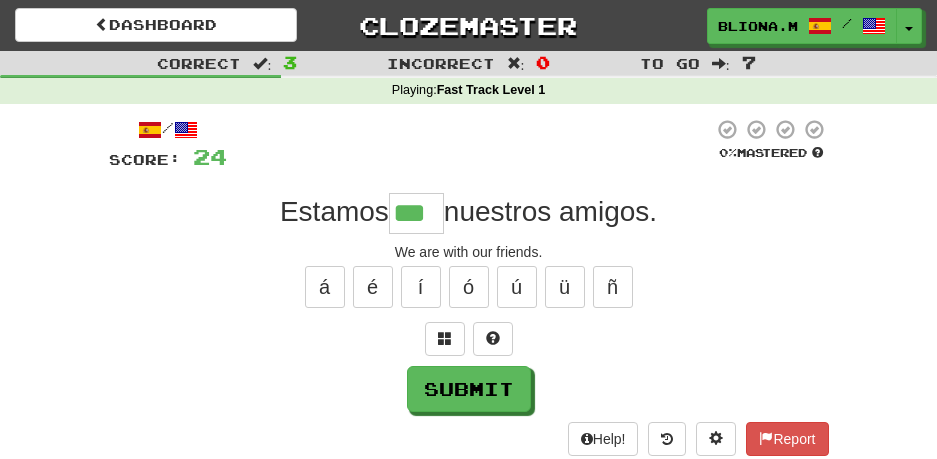 scroll, scrollTop: 0, scrollLeft: 0, axis: both 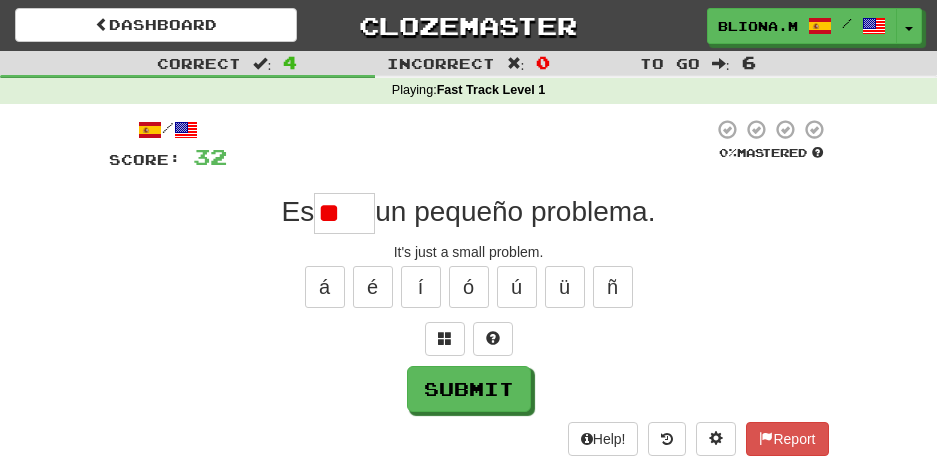 type on "*" 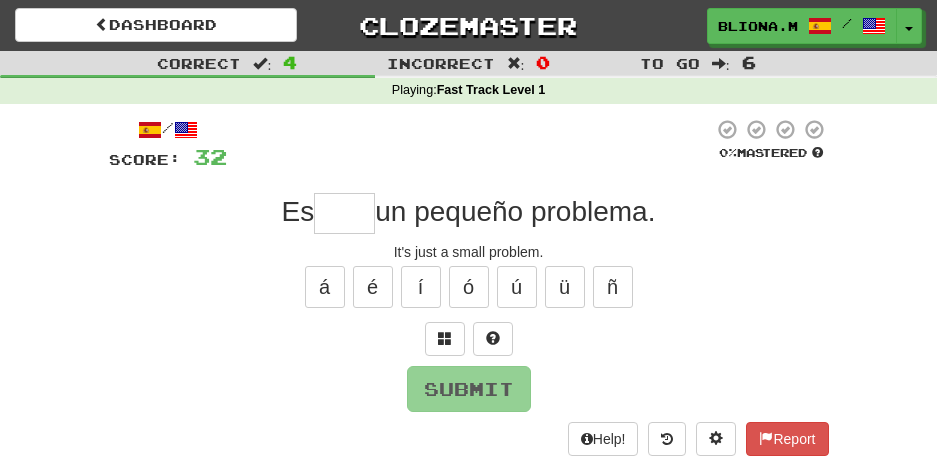 type on "*" 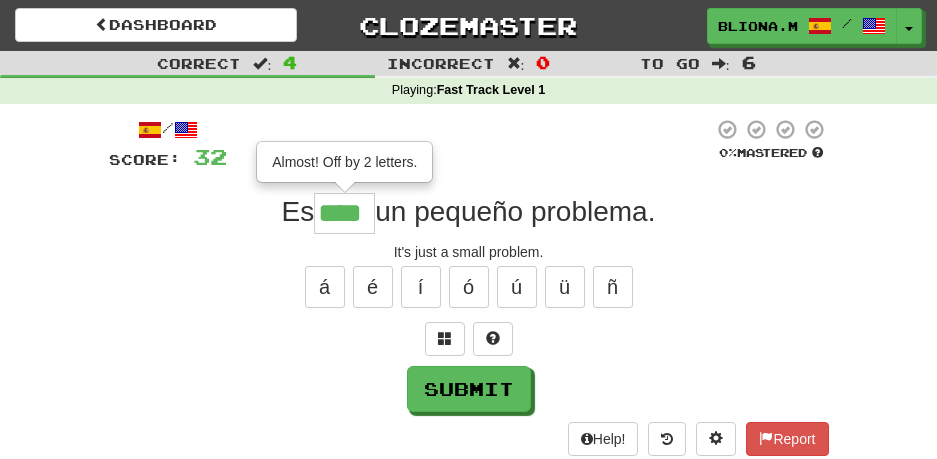 type on "****" 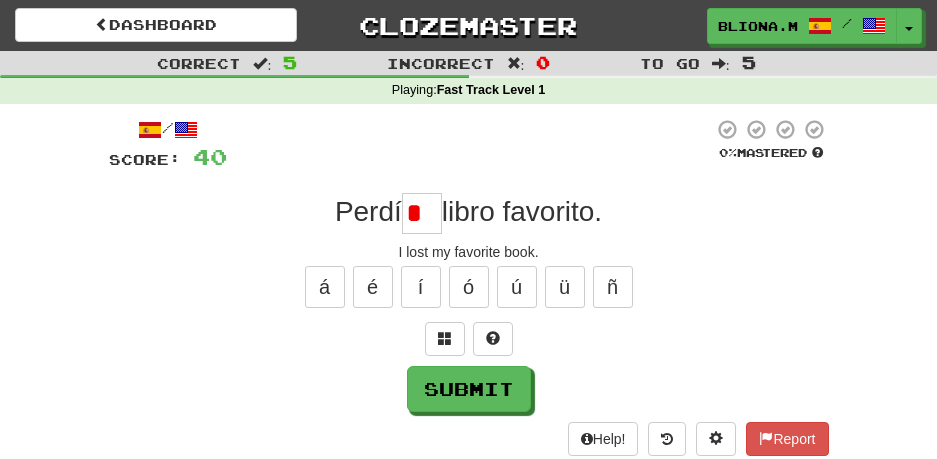 scroll, scrollTop: 0, scrollLeft: 0, axis: both 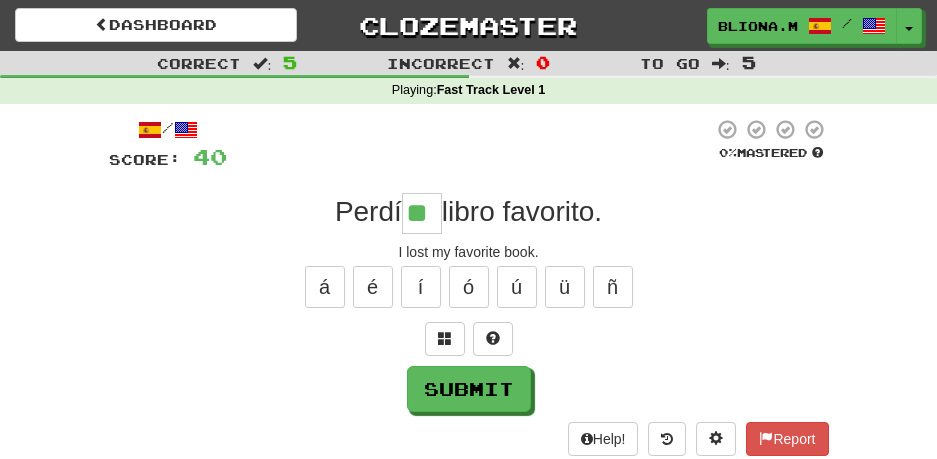 type on "**" 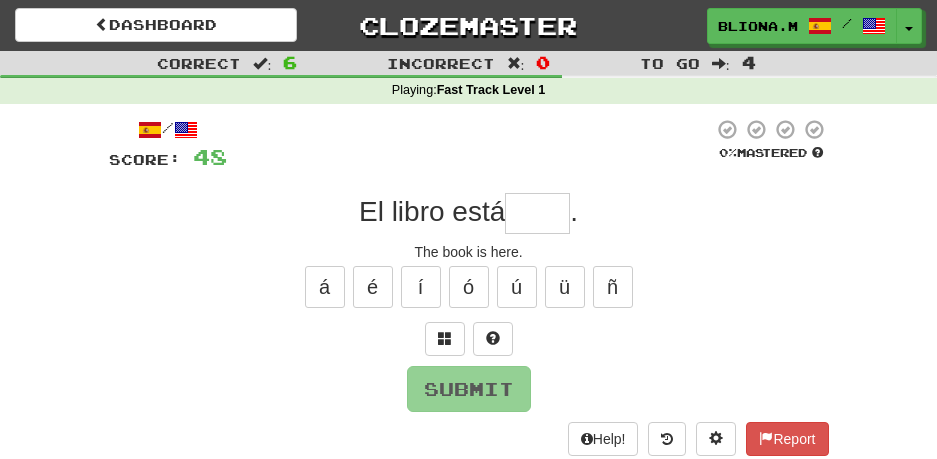 type on "*" 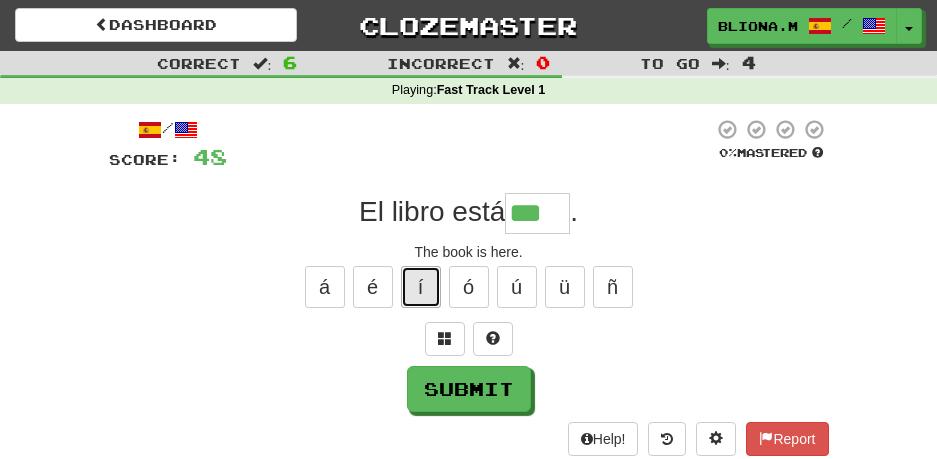 click on "í" at bounding box center (421, 287) 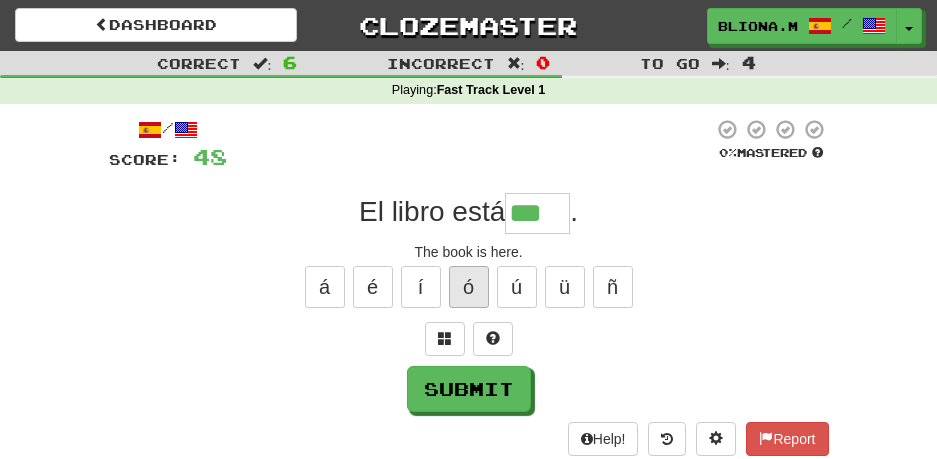 type on "****" 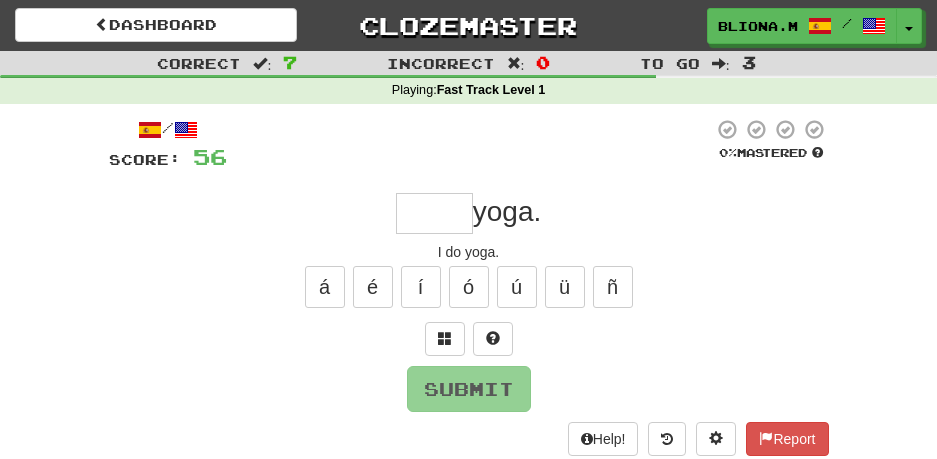 type on "*" 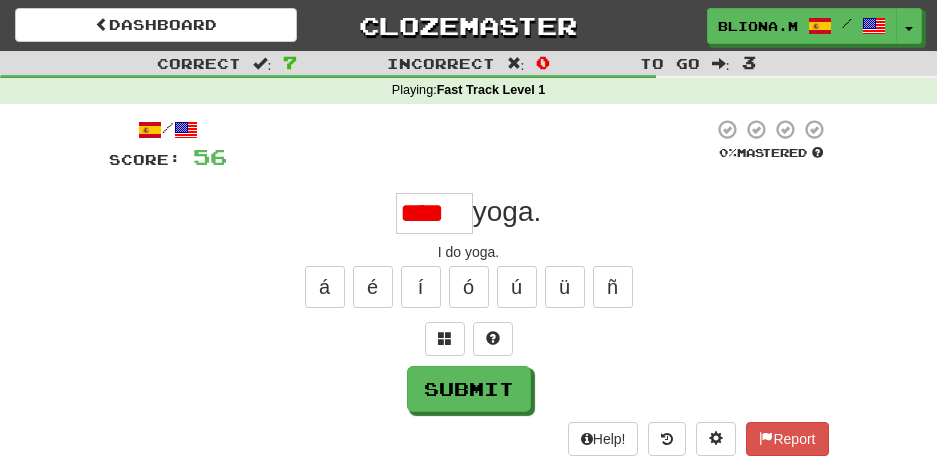 scroll, scrollTop: 0, scrollLeft: 0, axis: both 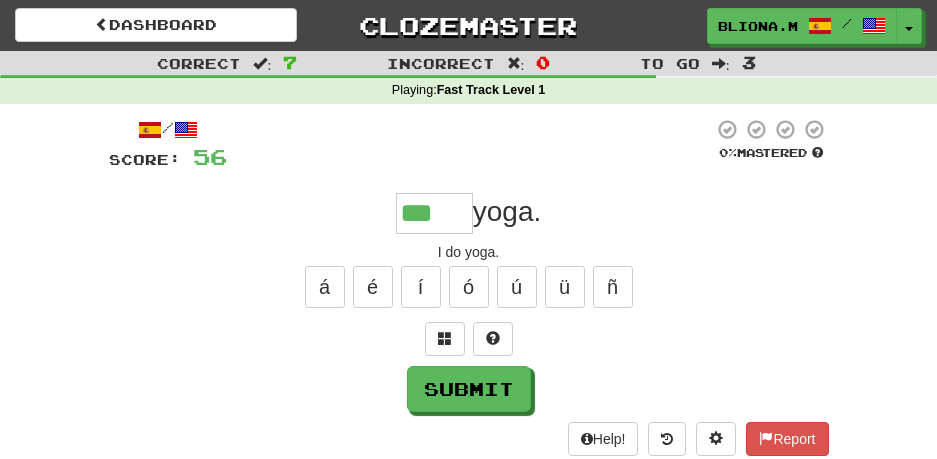 type on "****" 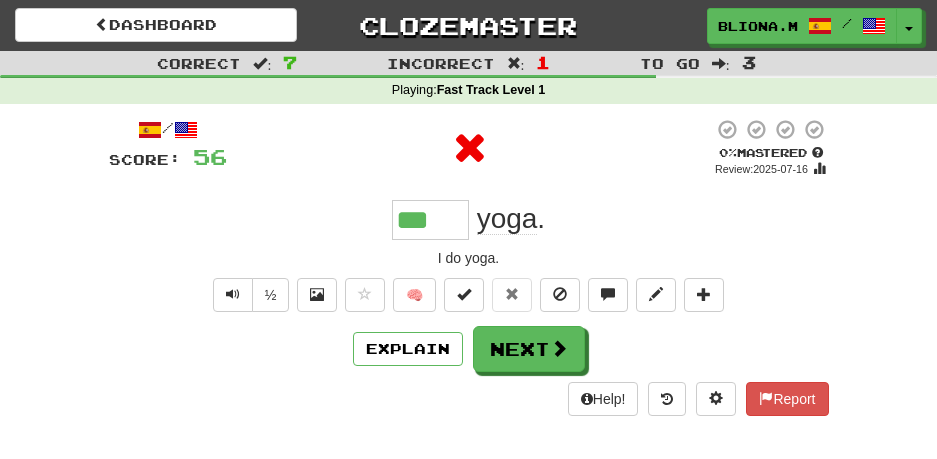 type on "****" 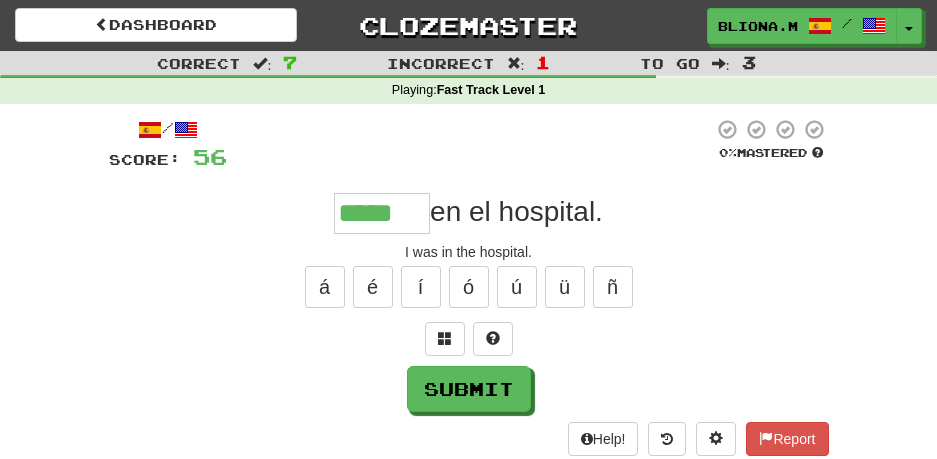 scroll, scrollTop: 0, scrollLeft: 0, axis: both 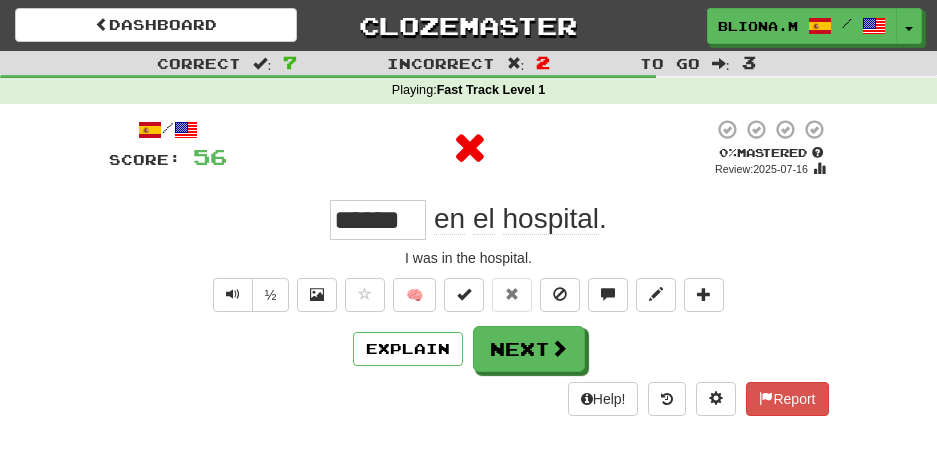 type 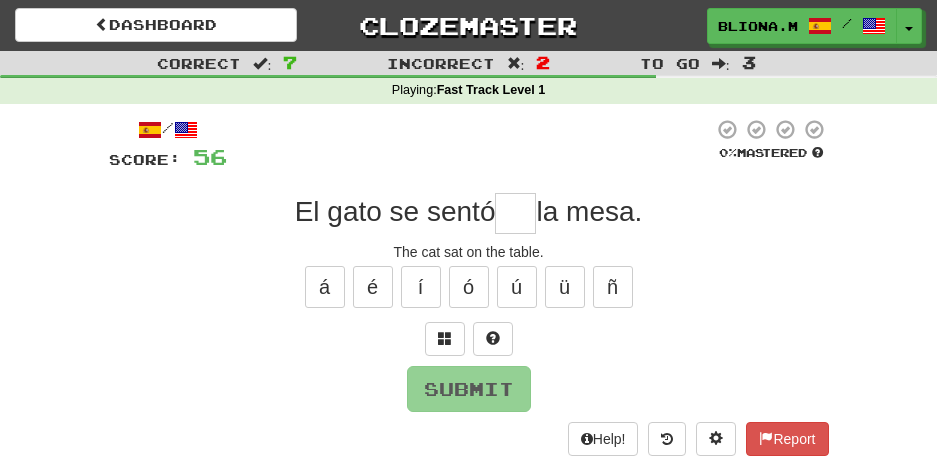 scroll, scrollTop: 100, scrollLeft: 0, axis: vertical 